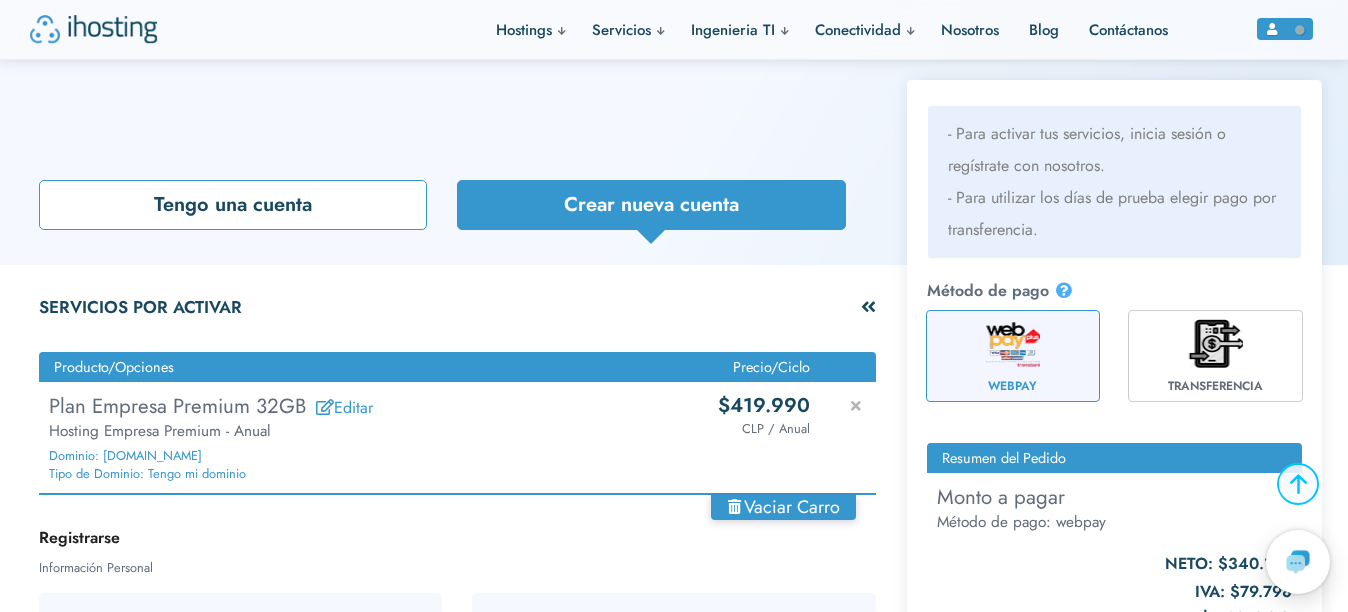 scroll, scrollTop: 478, scrollLeft: 0, axis: vertical 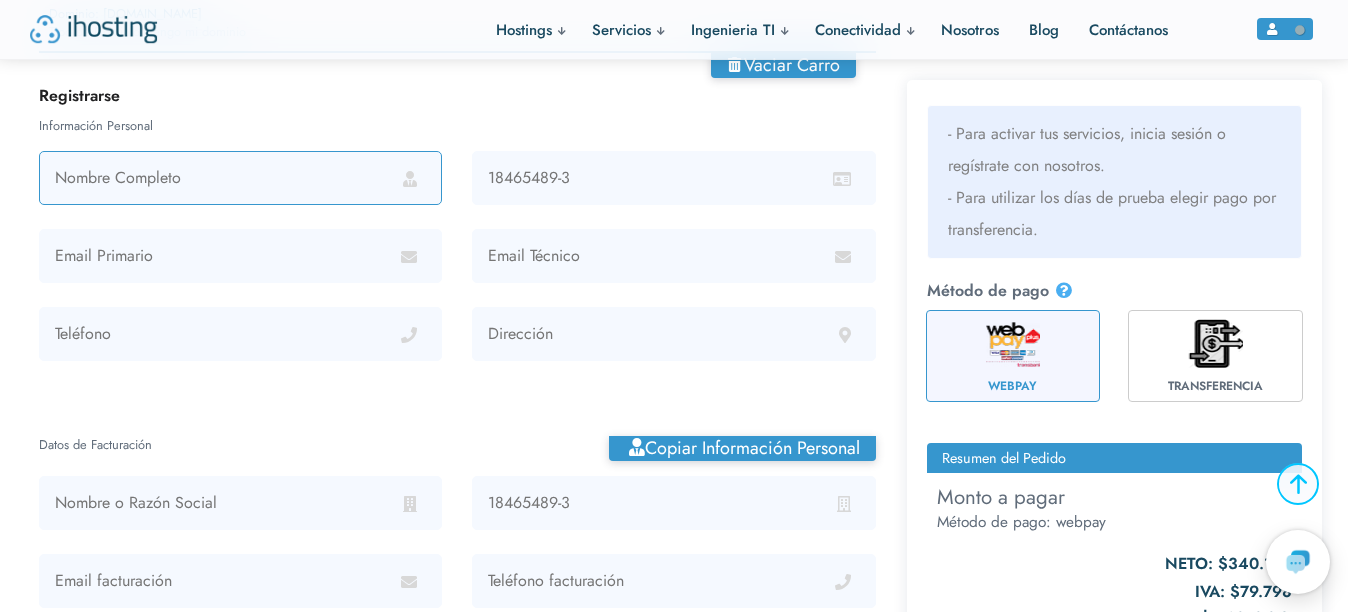 click at bounding box center [240, 178] 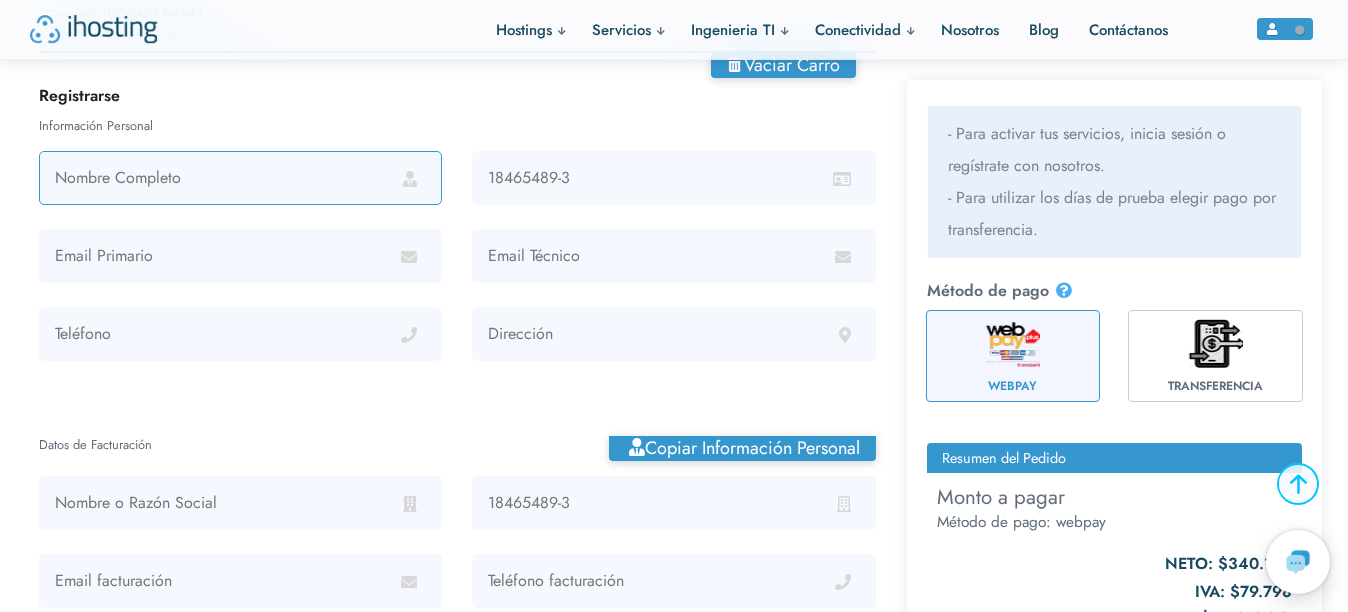 click at bounding box center (240, 178) 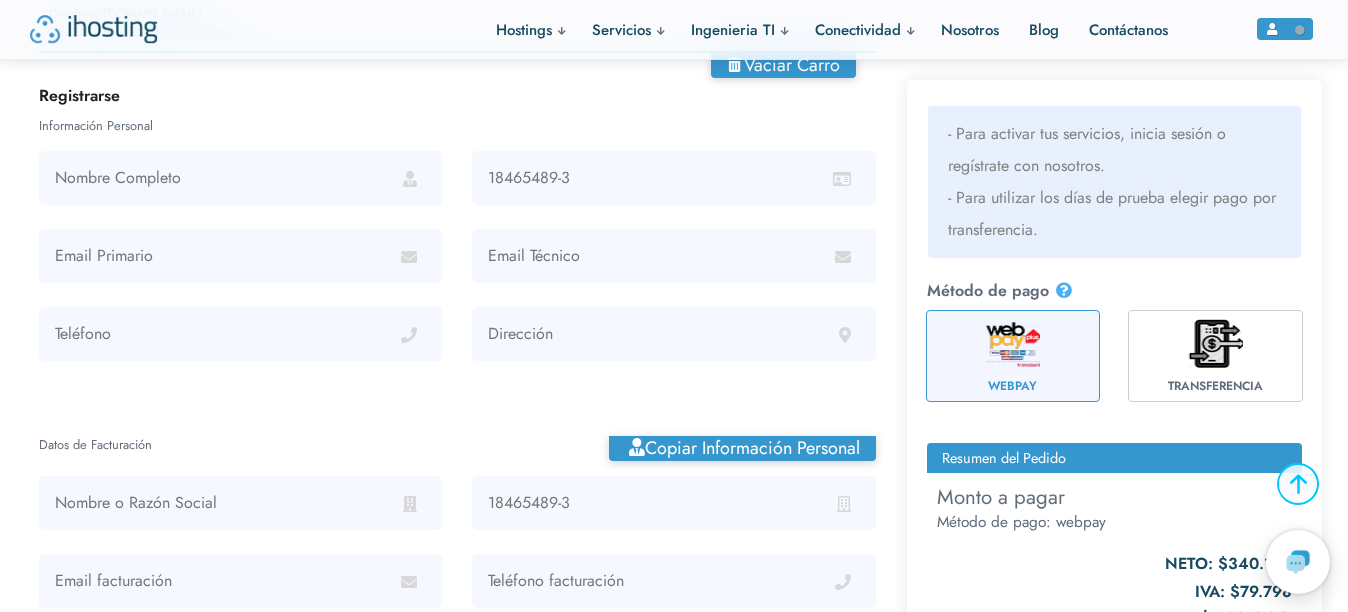 click on "Información Personal Datos de Facturación  Copiar información personal Región facturación  Arica y Parinacota   [GEOGRAPHIC_DATA]   [GEOGRAPHIC_DATA]   [GEOGRAPHIC_DATA]   [GEOGRAPHIC_DATA]   [GEOGRAPHIC_DATA]   [GEOGRAPHIC_DATA]. [PERSON_NAME][GEOGRAPHIC_DATA][PERSON_NAME][PERSON_NAME]   [GEOGRAPHIC_DATA]   [GEOGRAPHIC_DATA]   [GEOGRAPHIC_DATA][PERSON_NAME]   [GEOGRAPHIC_DATA] [GEOGRAPHIC_DATA]. [PERSON_NAME][GEOGRAPHIC_DATA][PERSON_NAME]   [GEOGRAPHIC_DATA]  Comuna facturación Cuenta y Seguridad     Completar registro" at bounding box center [457, 619] 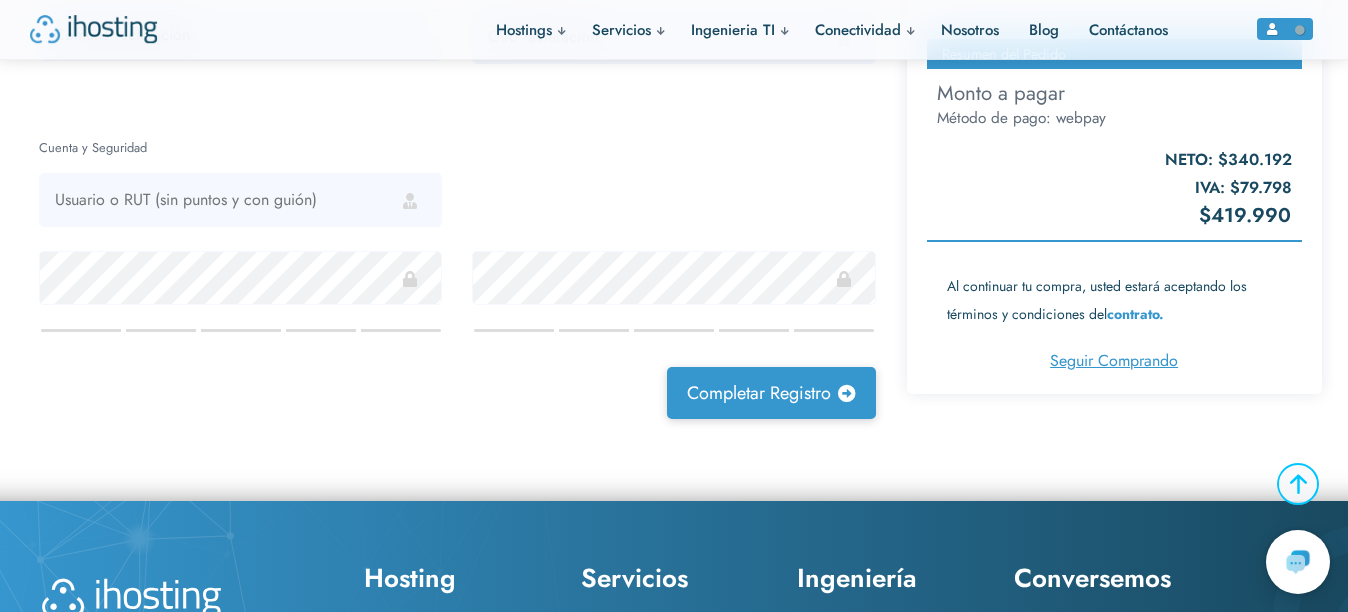 scroll, scrollTop: 1143, scrollLeft: 0, axis: vertical 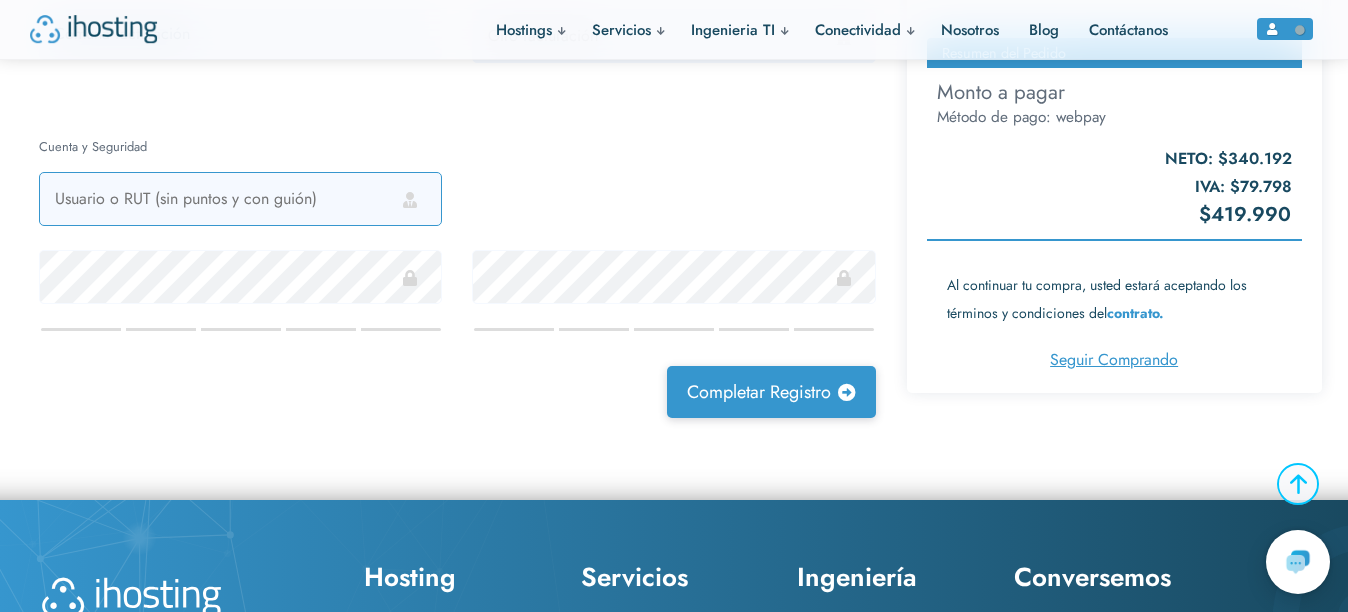 click at bounding box center [240, 199] 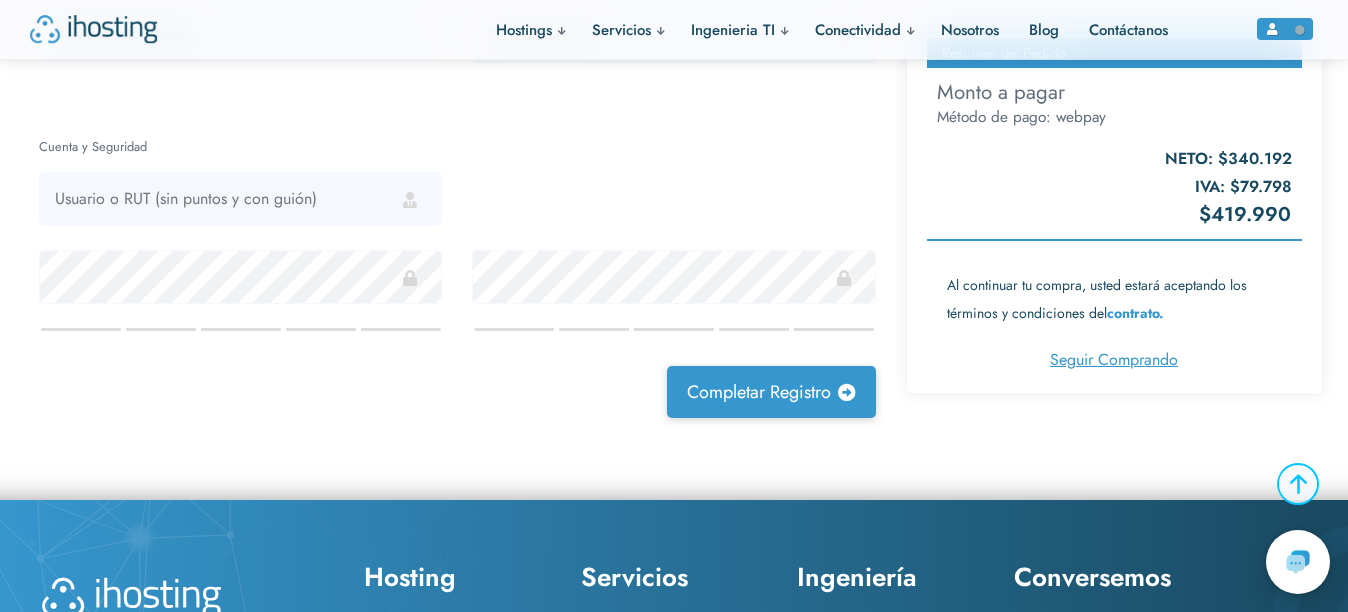 click on "Información Personal Datos de Facturación  Copiar información personal Región facturación  Arica y Parinacota   [GEOGRAPHIC_DATA]   [GEOGRAPHIC_DATA]   [GEOGRAPHIC_DATA]   [GEOGRAPHIC_DATA]   [GEOGRAPHIC_DATA]   [GEOGRAPHIC_DATA]. [PERSON_NAME][GEOGRAPHIC_DATA][PERSON_NAME][PERSON_NAME]   [GEOGRAPHIC_DATA]   [GEOGRAPHIC_DATA]   [GEOGRAPHIC_DATA][PERSON_NAME]   [GEOGRAPHIC_DATA] [GEOGRAPHIC_DATA]. [PERSON_NAME][GEOGRAPHIC_DATA][PERSON_NAME]   [GEOGRAPHIC_DATA]  Comuna facturación Cuenta y Seguridad     Completar registro" at bounding box center (457, -82) 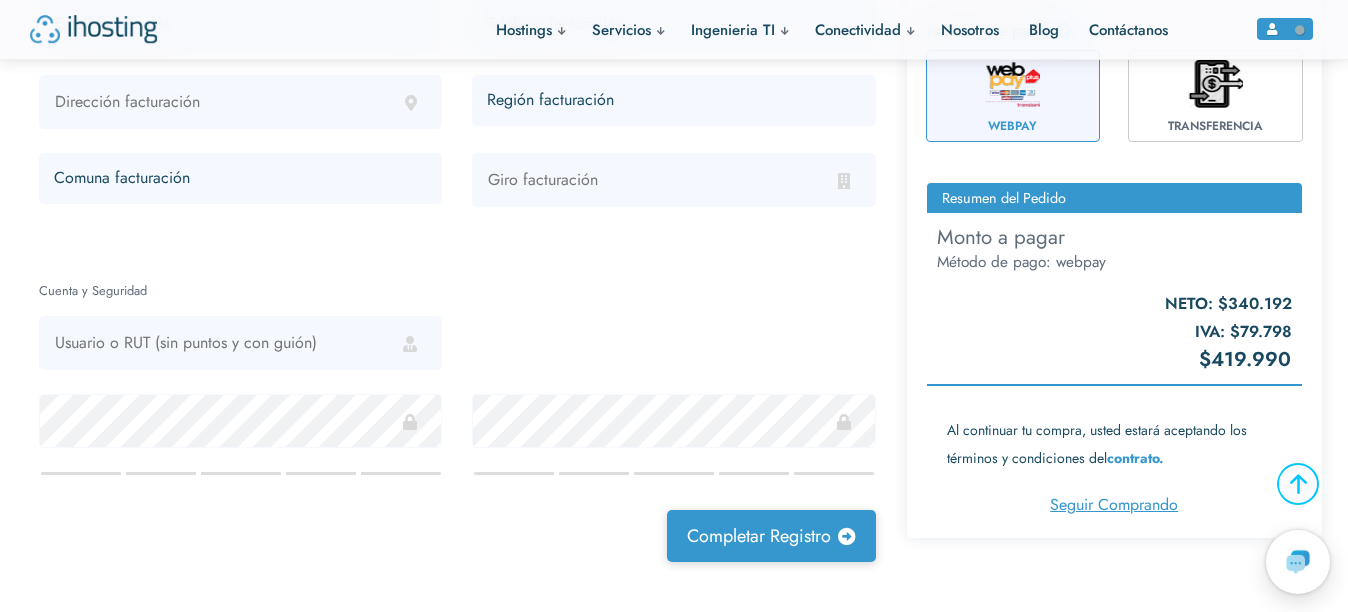 scroll, scrollTop: 998, scrollLeft: 0, axis: vertical 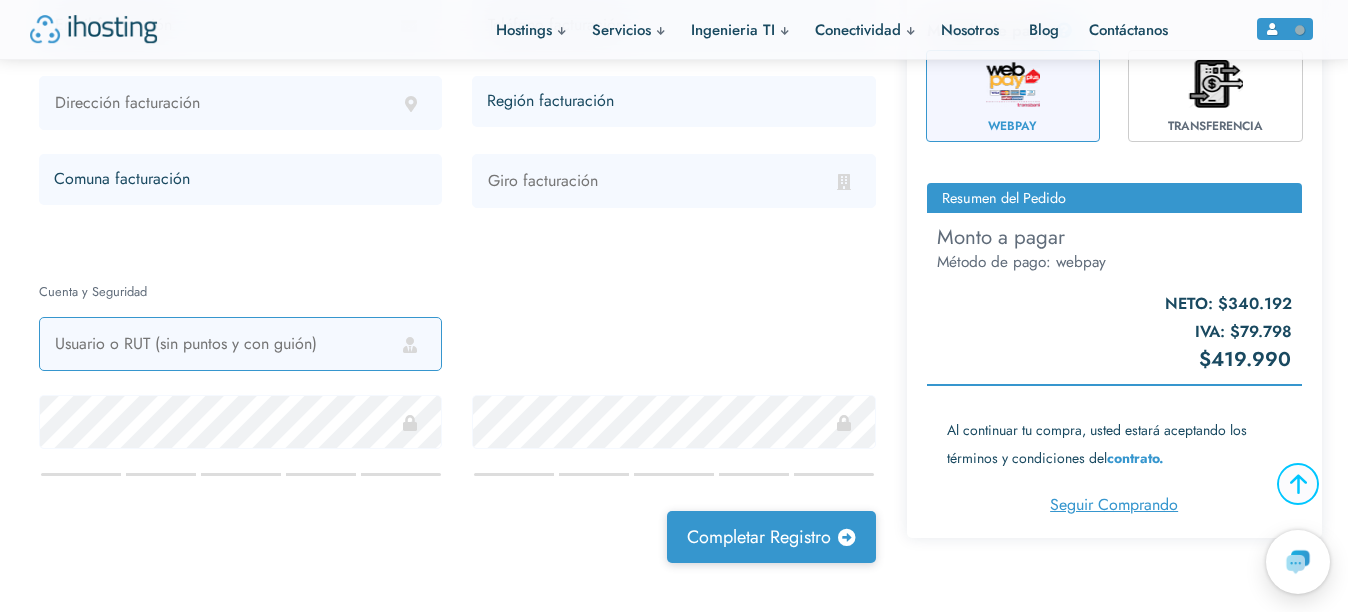 click at bounding box center [240, 344] 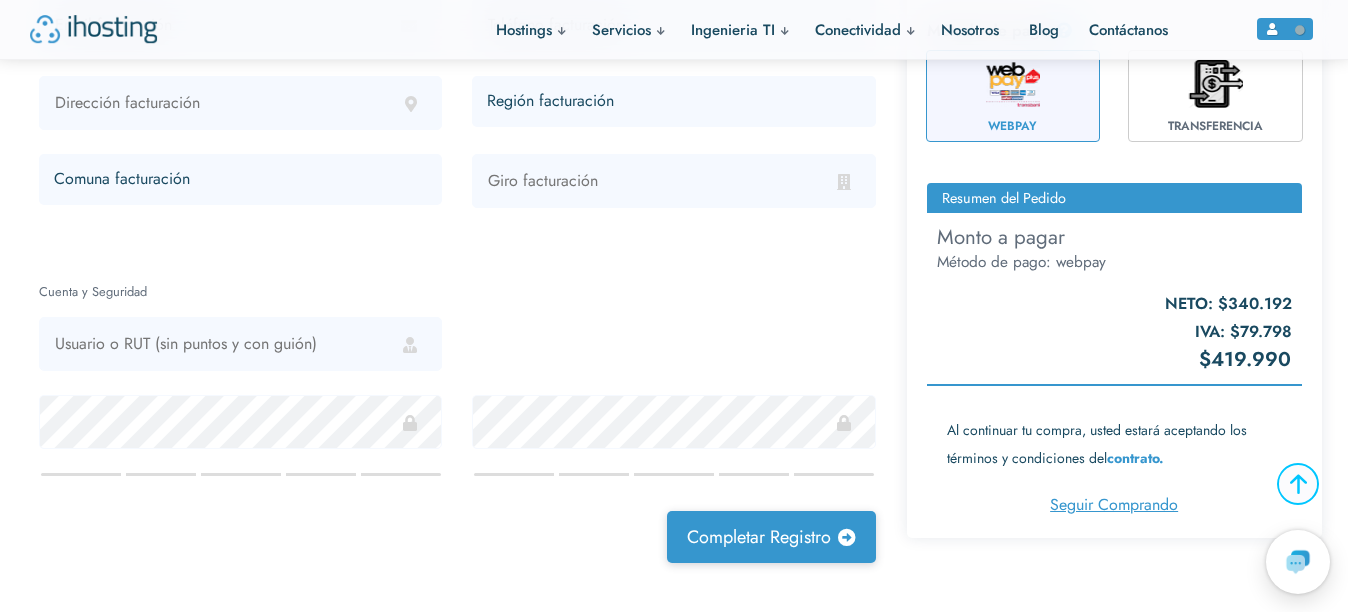 click on "Región facturación  Arica y Parinacota   [GEOGRAPHIC_DATA]   [GEOGRAPHIC_DATA]   [GEOGRAPHIC_DATA]   [GEOGRAPHIC_DATA]   [GEOGRAPHIC_DATA]   [GEOGRAPHIC_DATA]. [PERSON_NAME][GEOGRAPHIC_DATA][PERSON_NAME][PERSON_NAME]   [GEOGRAPHIC_DATA]   [GEOGRAPHIC_DATA]   [GEOGRAPHIC_DATA][PERSON_NAME]   [GEOGRAPHIC_DATA] [GEOGRAPHIC_DATA]. [PERSON_NAME][GEOGRAPHIC_DATA][PERSON_NAME]   [GEOGRAPHIC_DATA]" at bounding box center [457, 76] 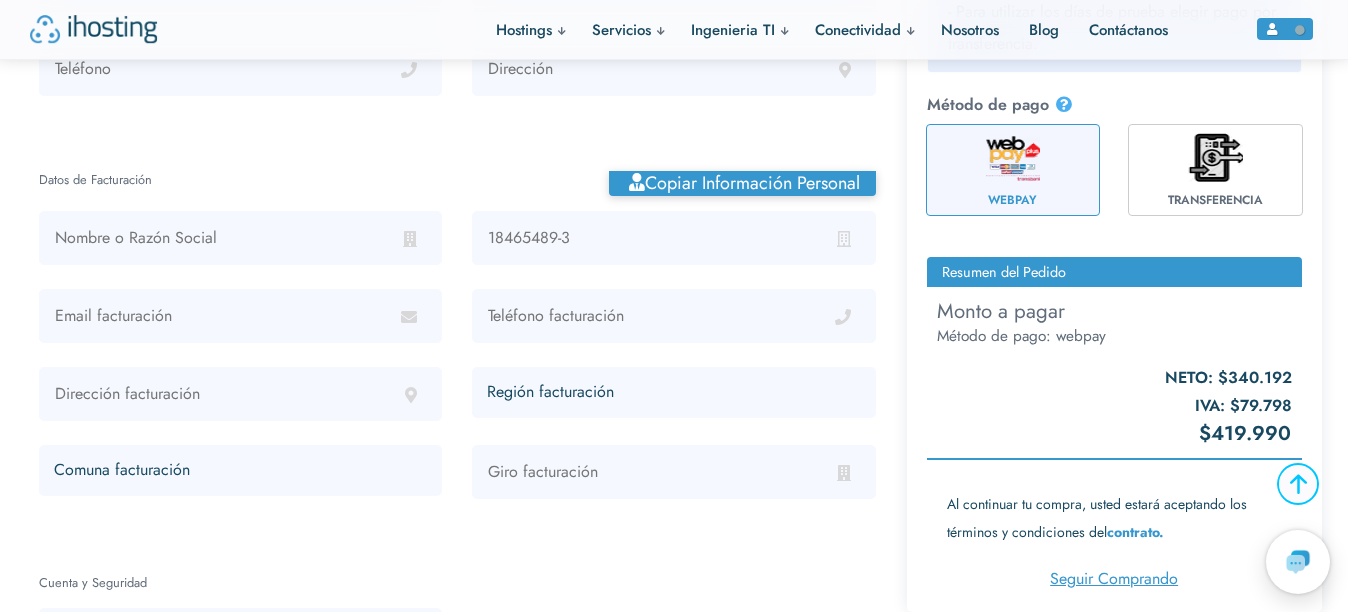 scroll, scrollTop: 677, scrollLeft: 0, axis: vertical 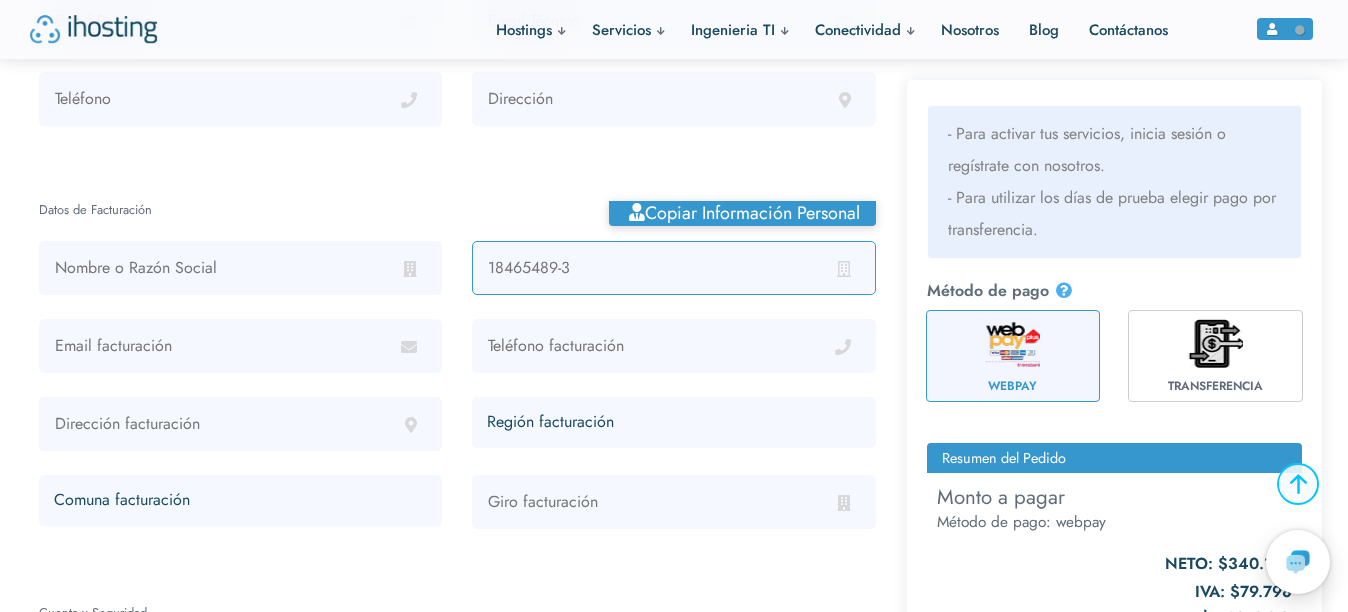 click at bounding box center (673, 268) 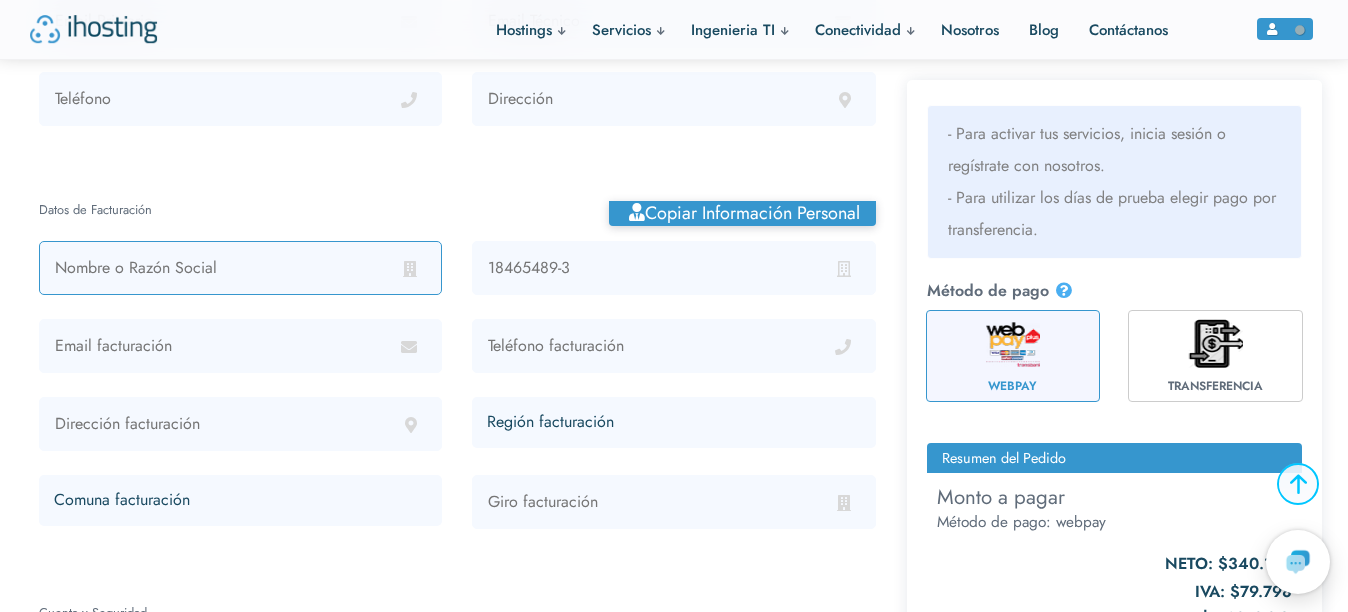 click at bounding box center [240, 268] 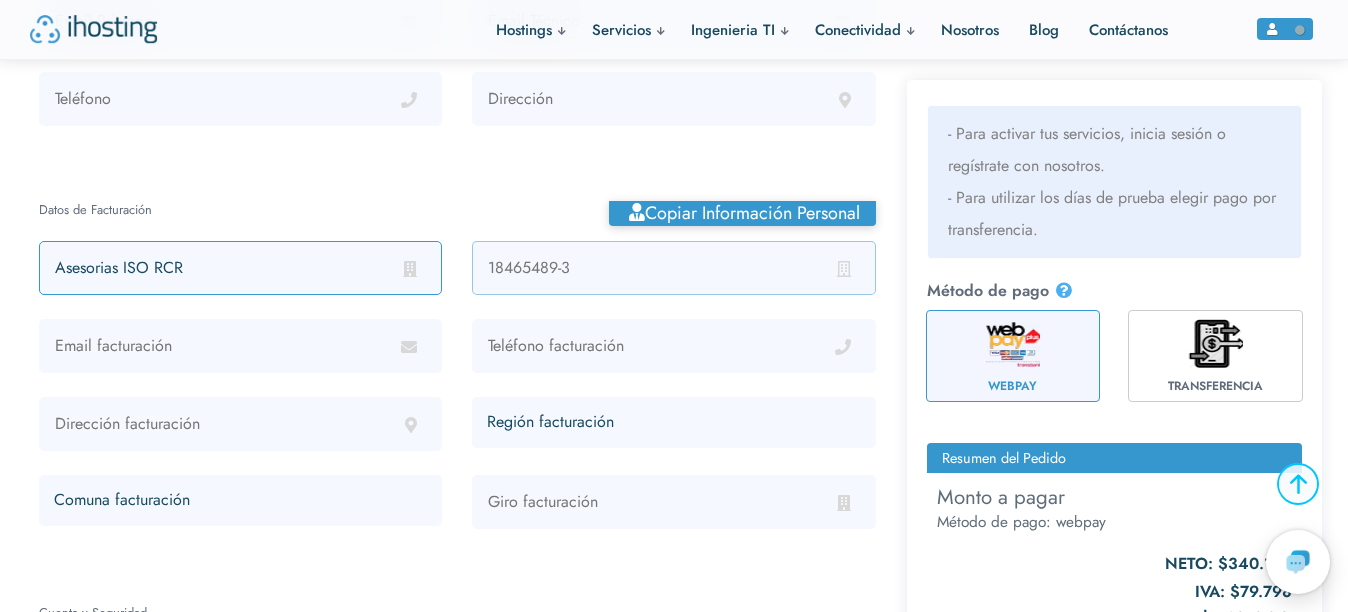 type on "Asesorias ISO RCR" 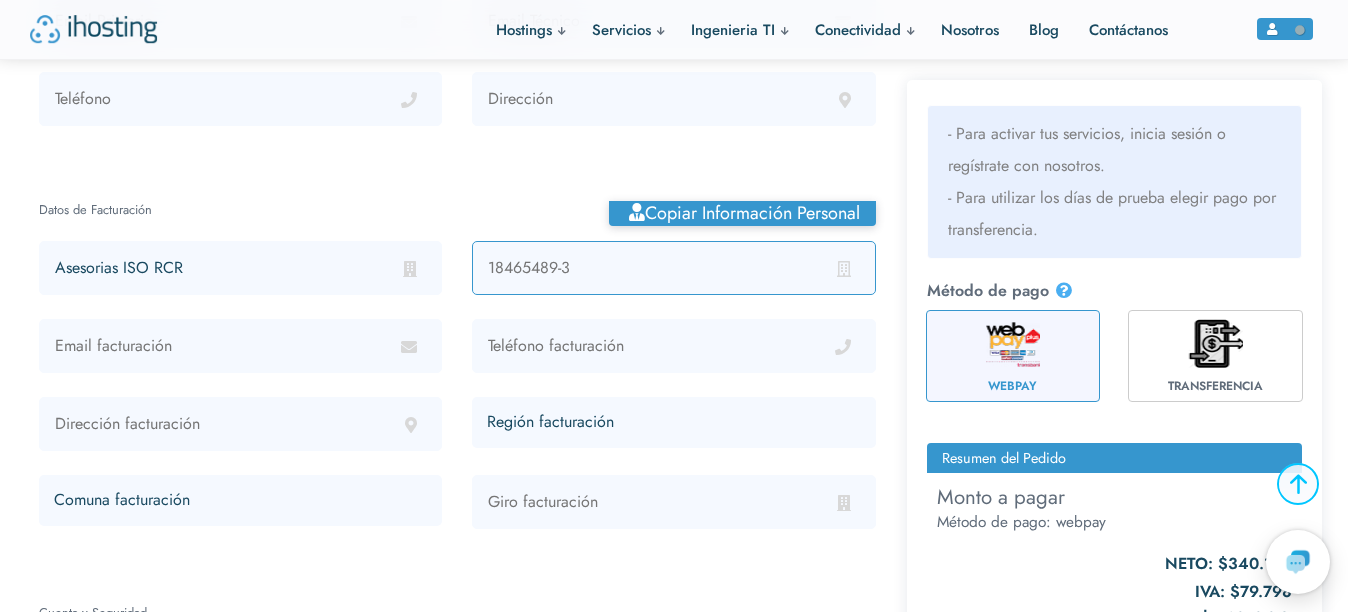 click at bounding box center (673, 268) 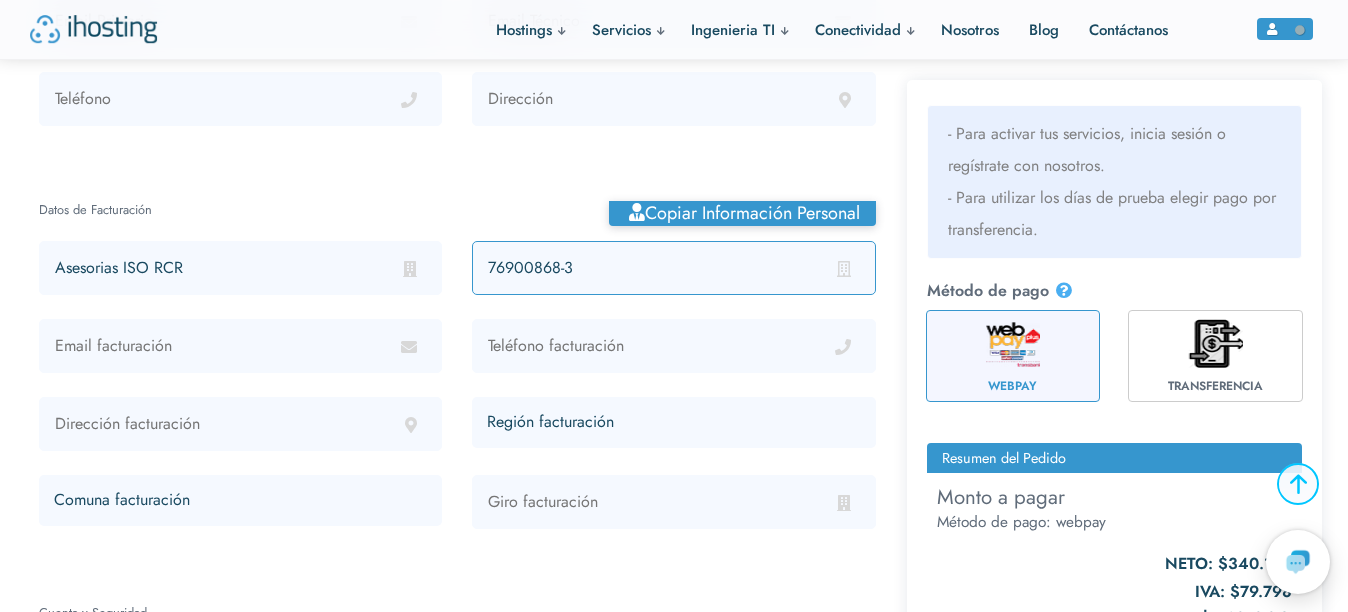type on "76900868-3" 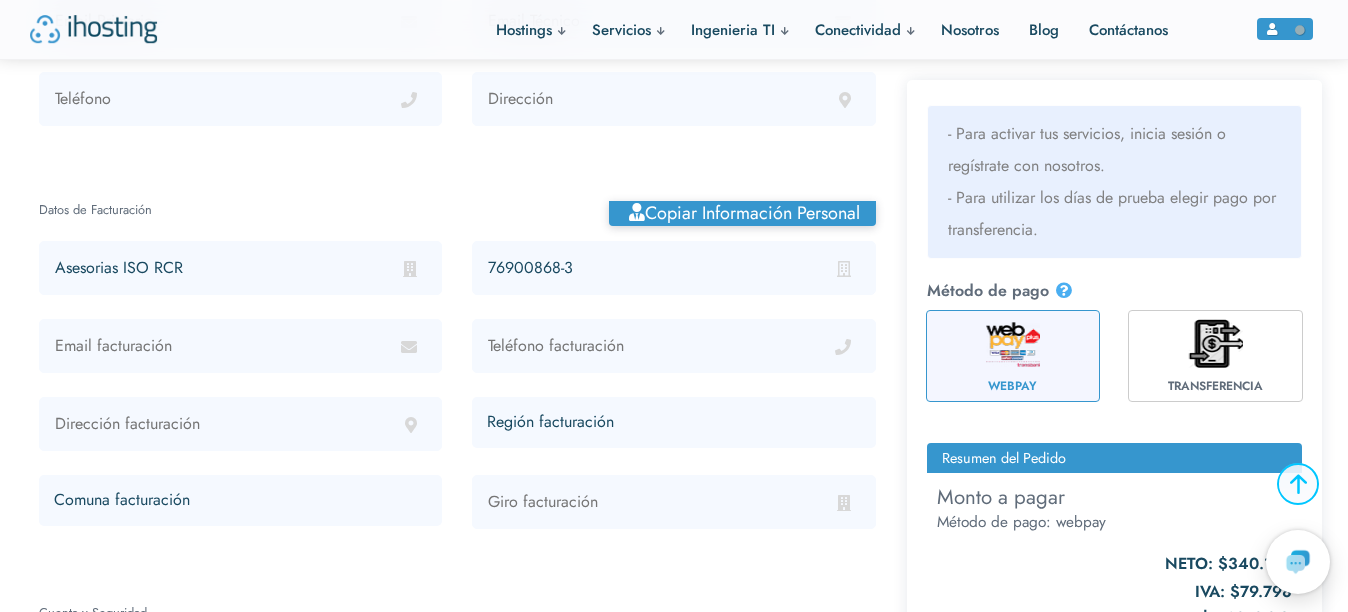 click on "Copiar información personal" at bounding box center (457, 213) 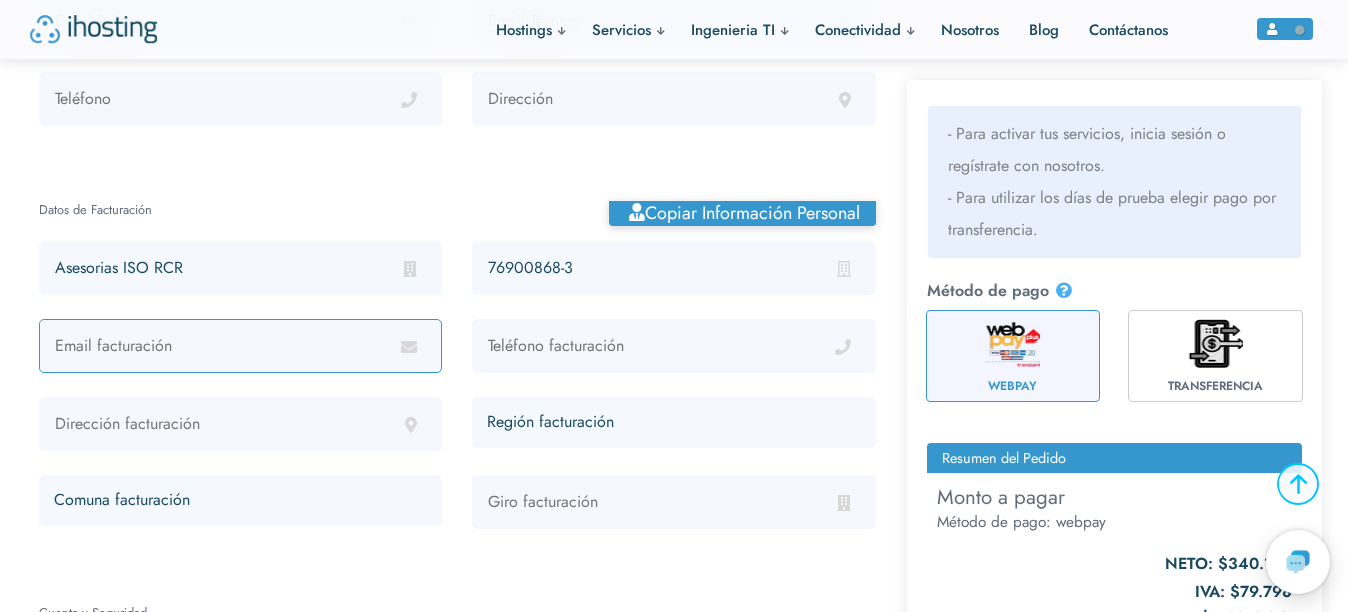 click at bounding box center (240, 346) 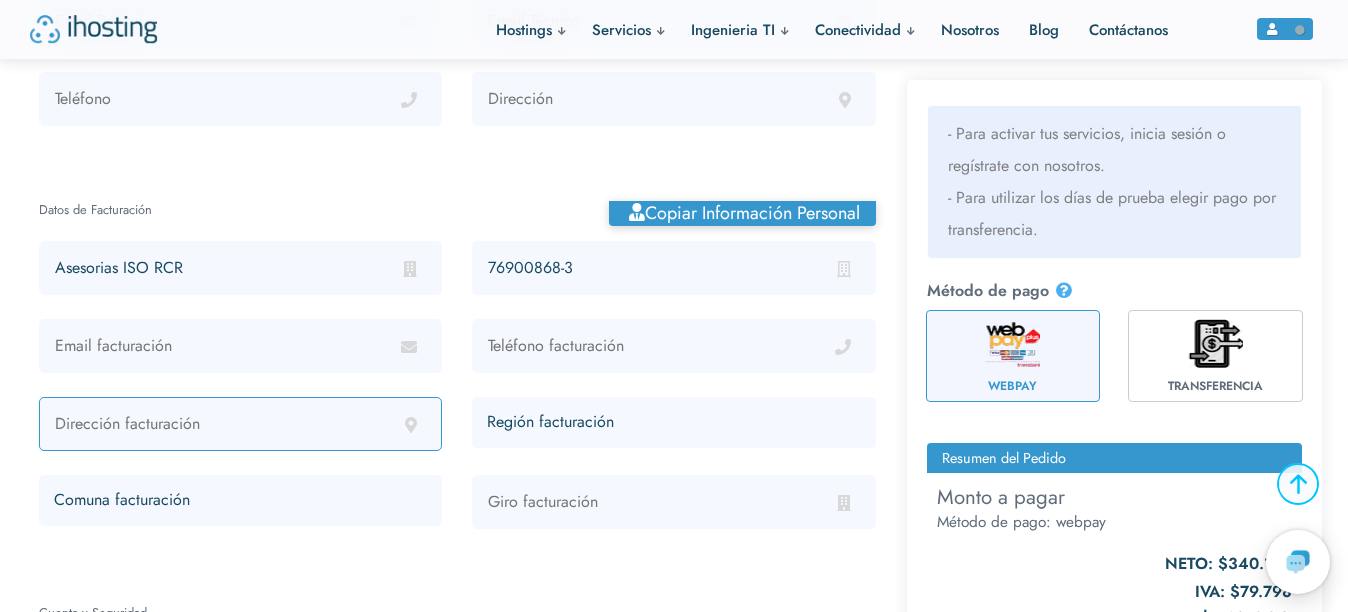click at bounding box center (240, 424) 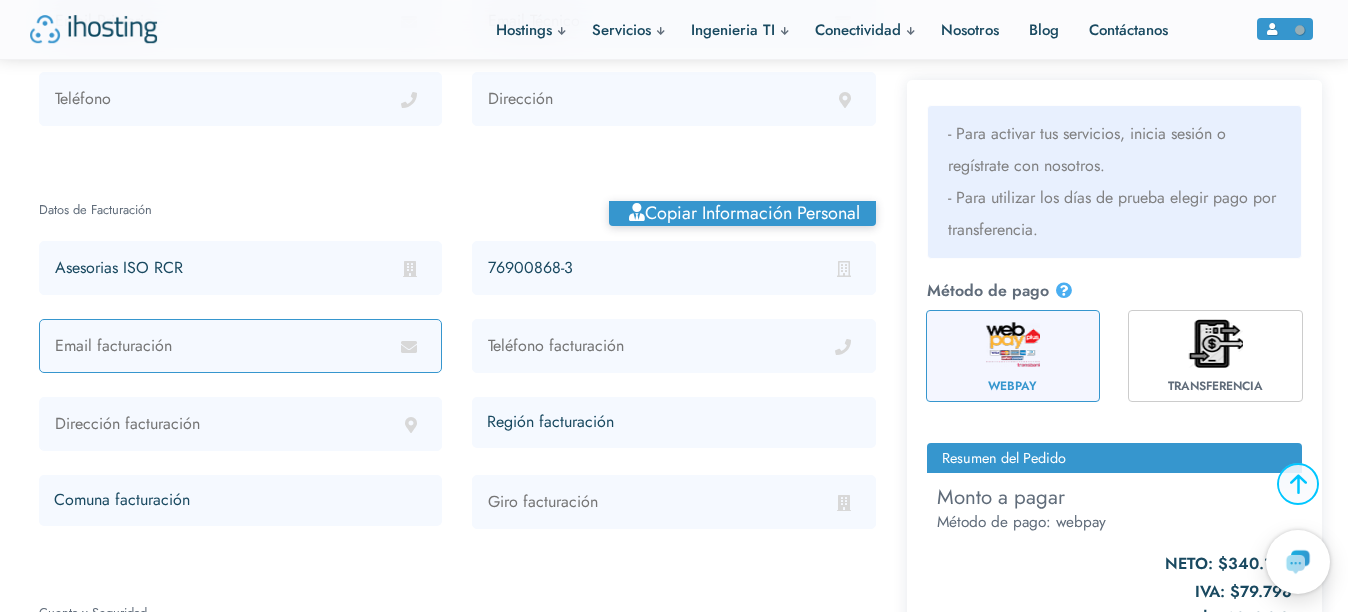 click at bounding box center [240, 346] 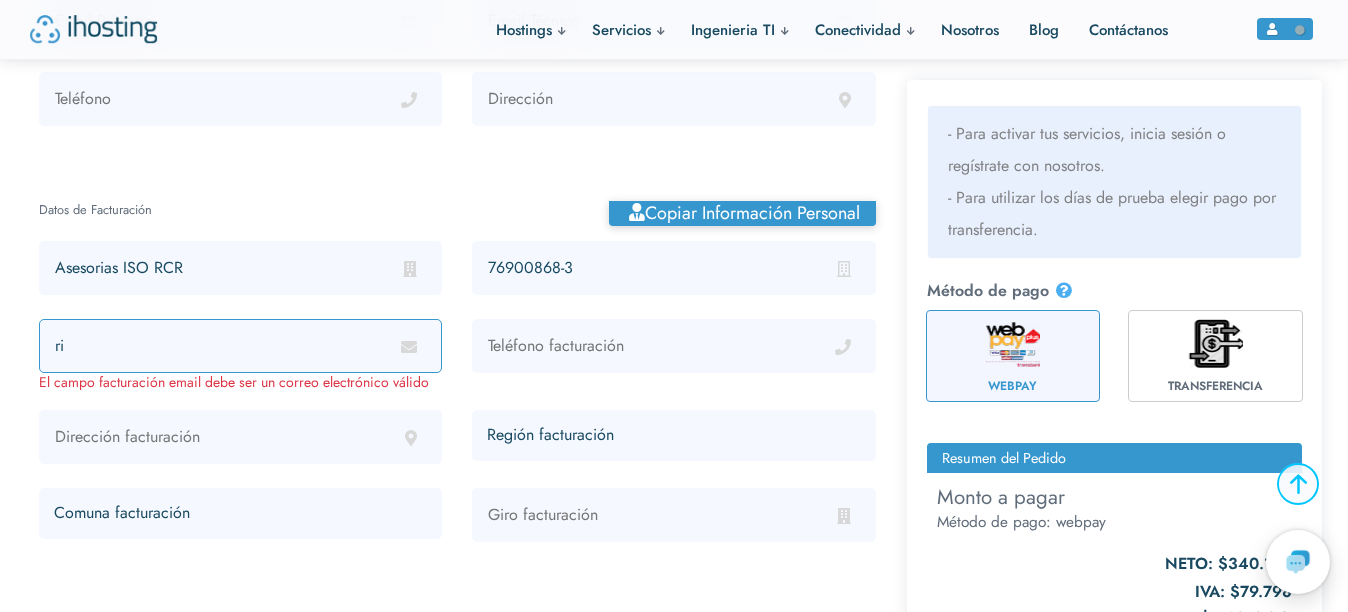type on "r" 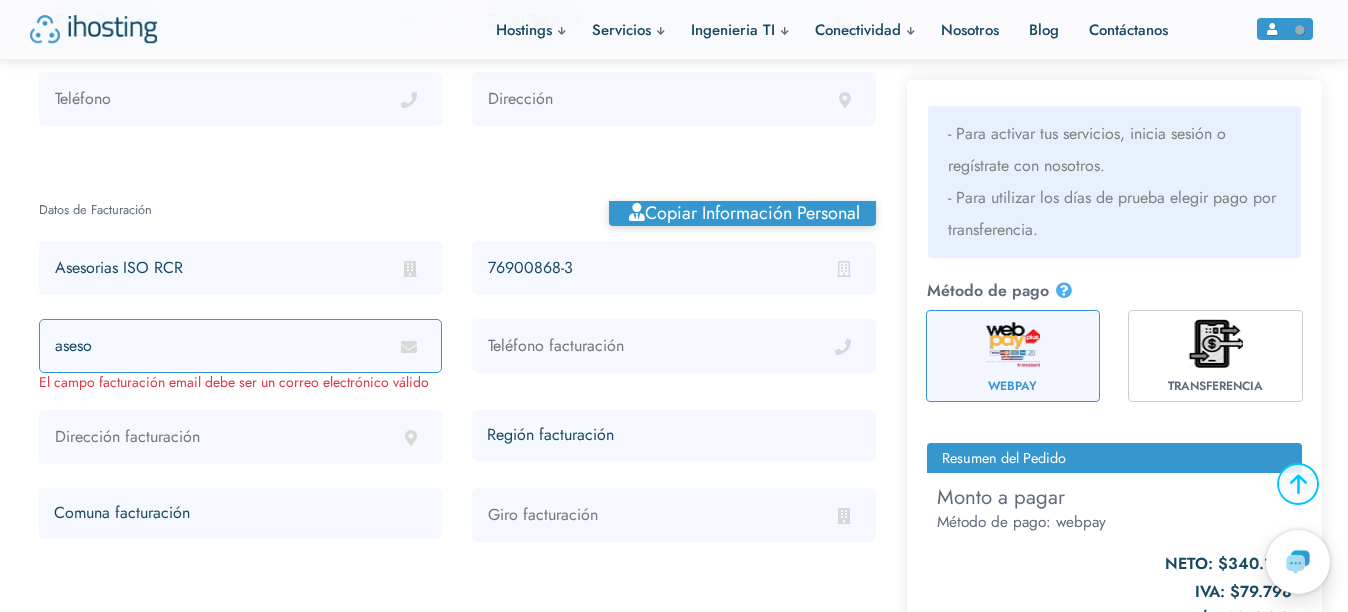 type on "[EMAIL_ADDRESS][DOMAIN_NAME]" 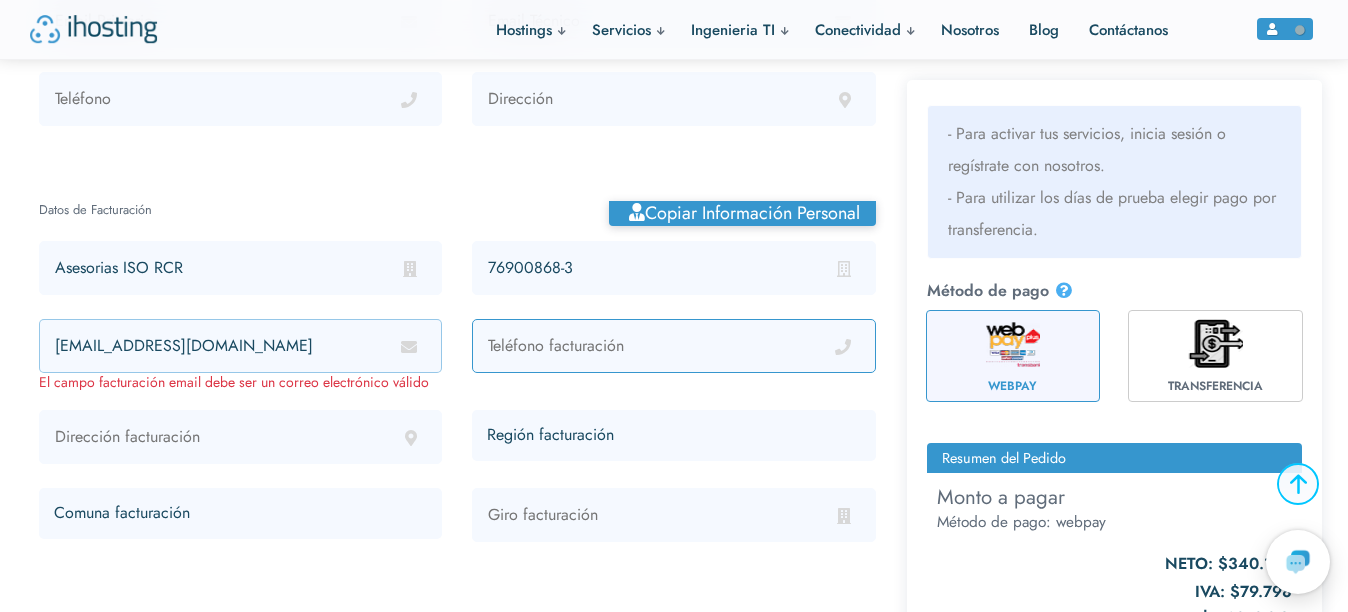 type on "966675030" 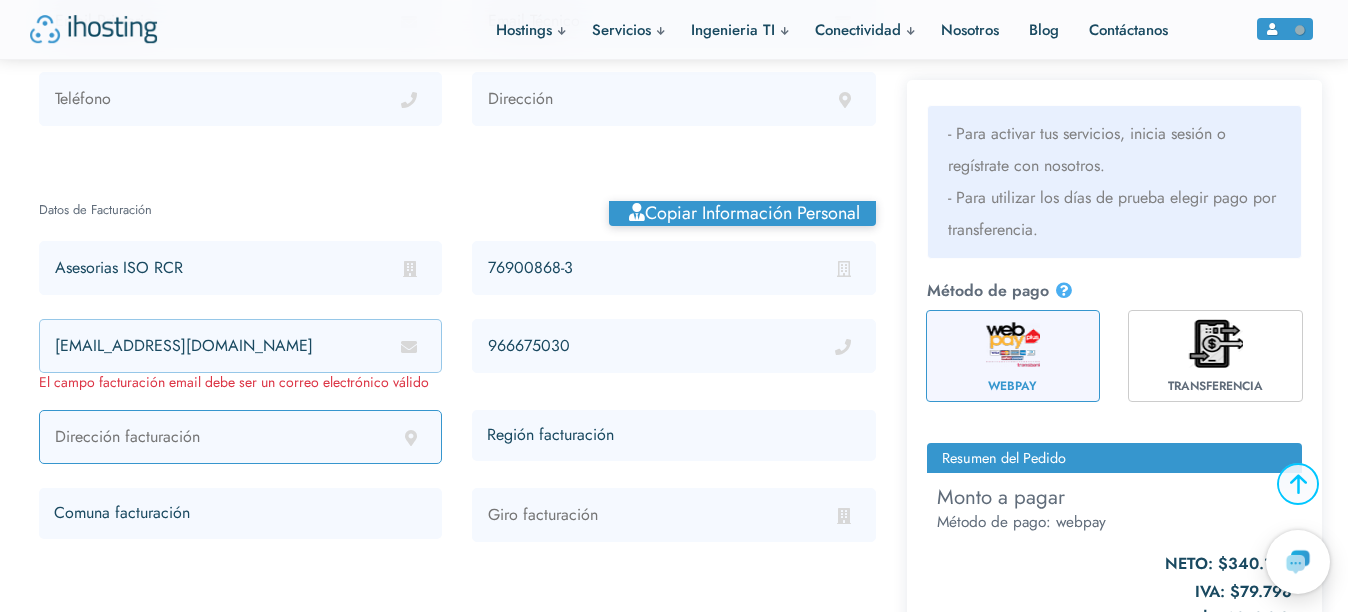 type on "DETECTIVE [PERSON_NAME] 555" 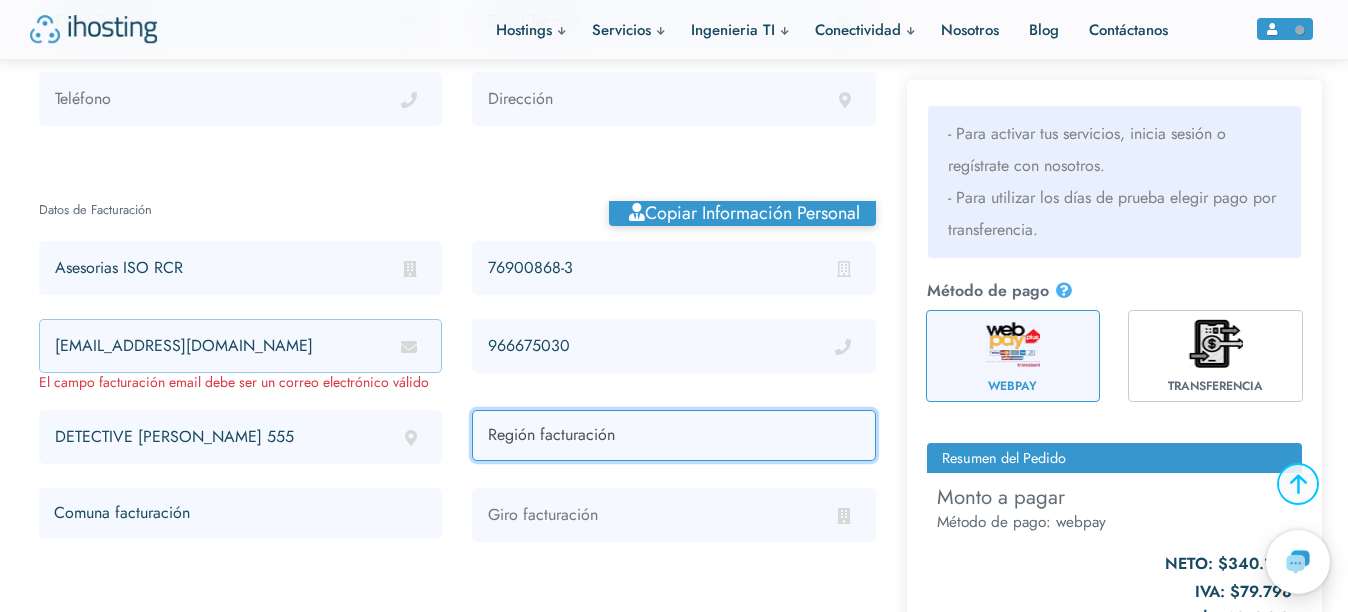 select on "[GEOGRAPHIC_DATA]" 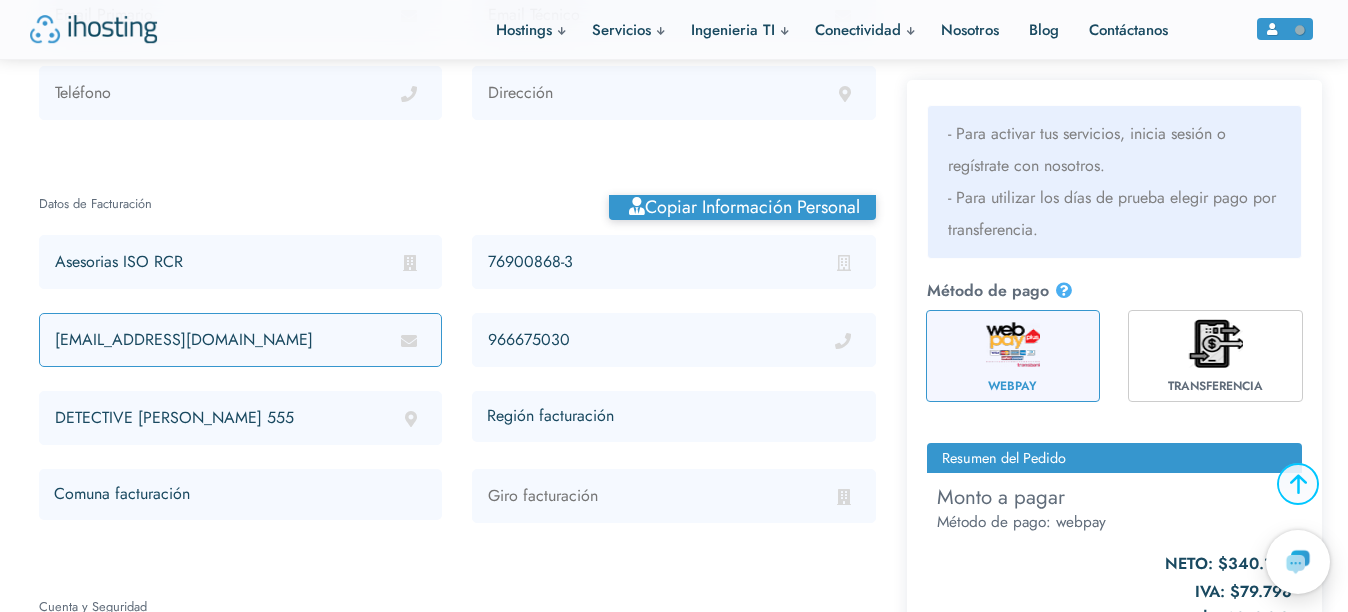 scroll, scrollTop: 685, scrollLeft: 0, axis: vertical 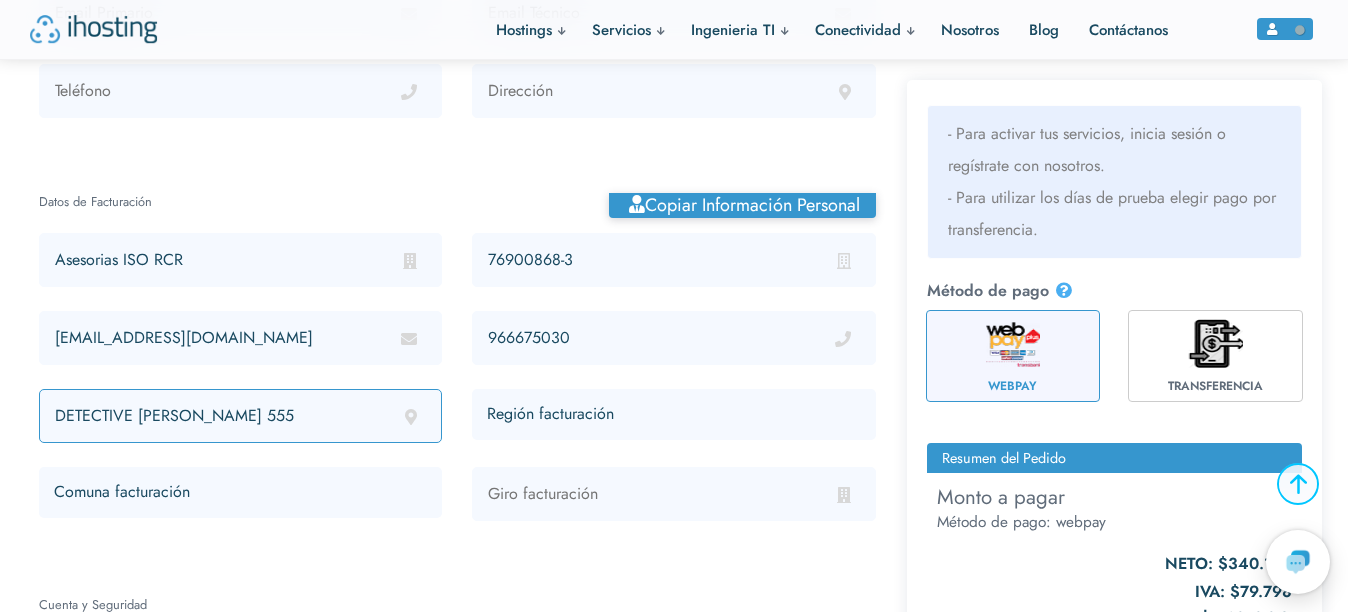 drag, startPoint x: 330, startPoint y: 422, endPoint x: 128, endPoint y: 417, distance: 202.06187 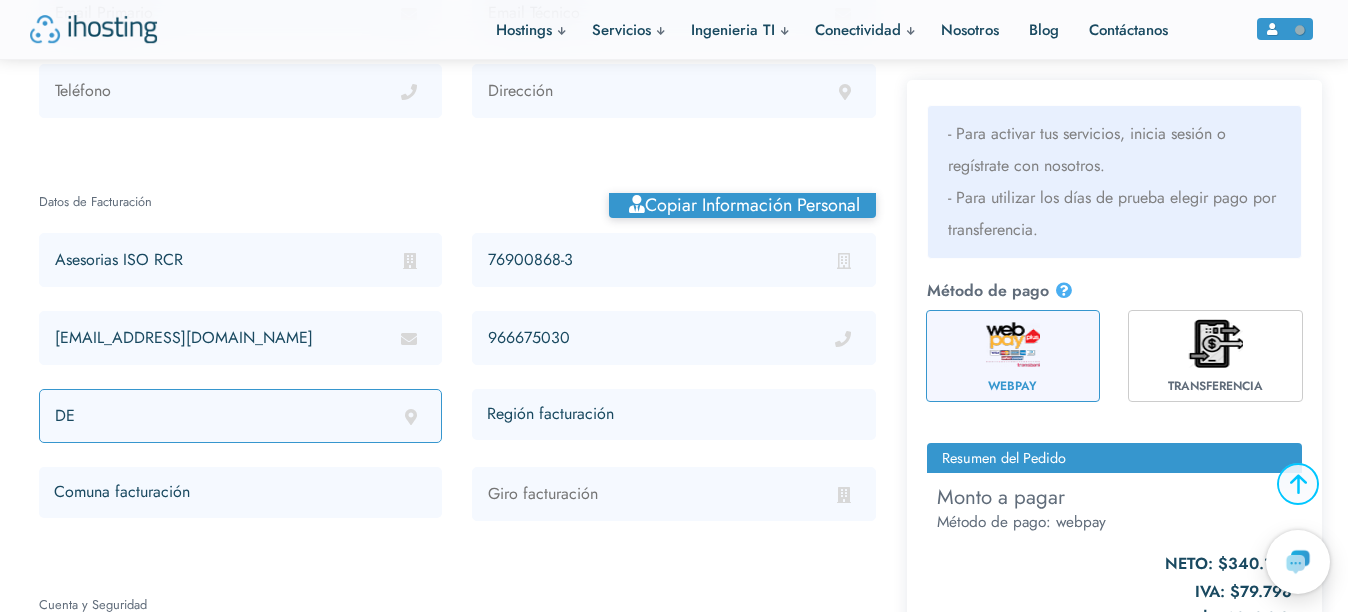 type on "D" 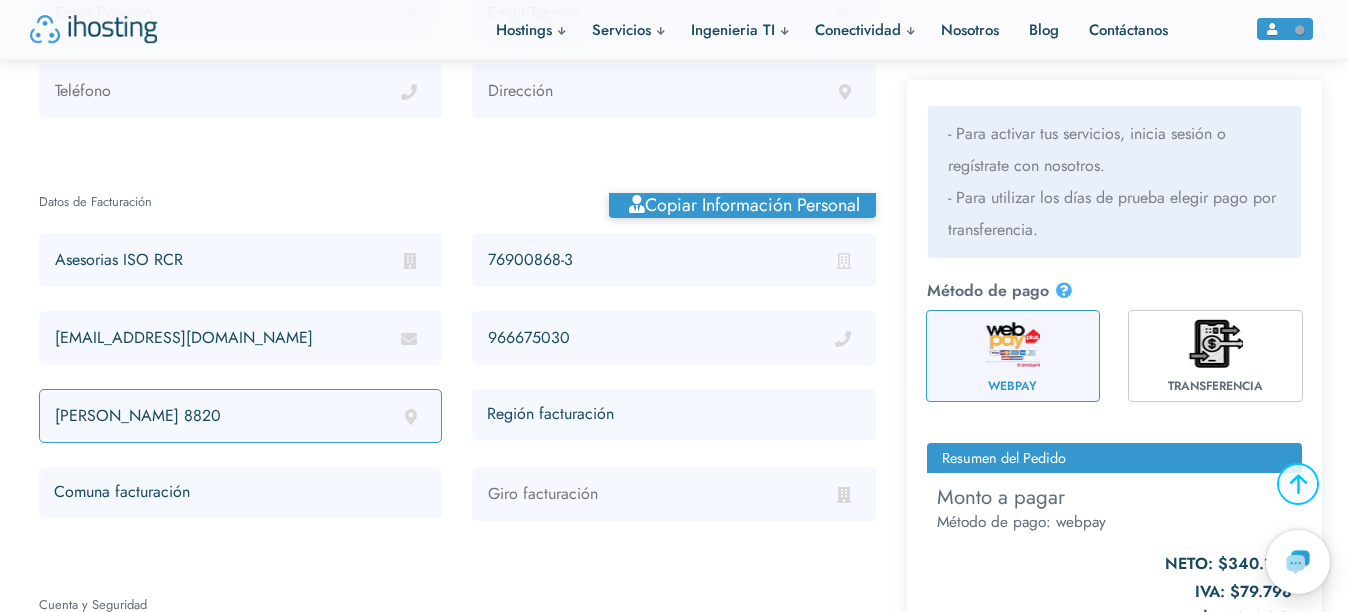 type on "[PERSON_NAME] 8820, la reina" 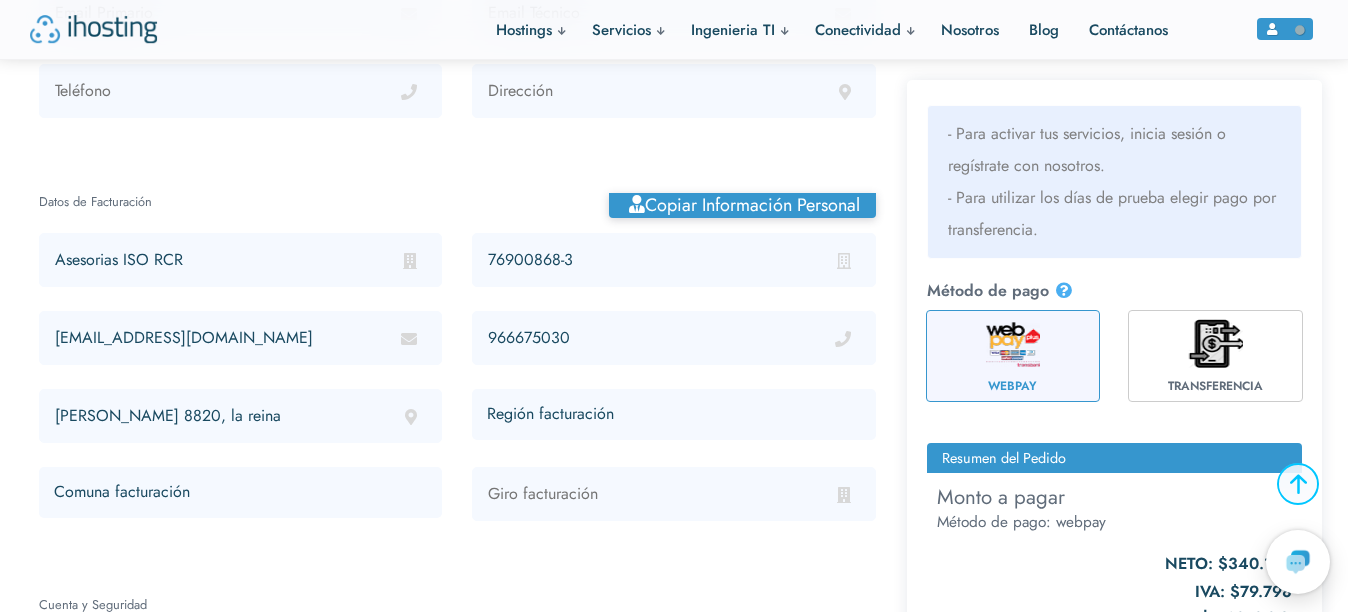 click on "Comuna facturación  Cerrillos   Cerro [GEOGRAPHIC_DATA]   [GEOGRAPHIC_DATA]   [GEOGRAPHIC_DATA]   [GEOGRAPHIC_DATA]   [GEOGRAPHIC_DATA]   [GEOGRAPHIC_DATA]   [GEOGRAPHIC_DATA][US_STATE]   [GEOGRAPHIC_DATA]   [GEOGRAPHIC_DATA]   [GEOGRAPHIC_DATA]   [GEOGRAPHIC_DATA]   Lo [GEOGRAPHIC_DATA]   Lo [GEOGRAPHIC_DATA]   Lo [GEOGRAPHIC_DATA]   [GEOGRAPHIC_DATA]   Maipú   Ñuñoa   [PERSON_NAME]   Providencia   [GEOGRAPHIC_DATA]   [GEOGRAPHIC_DATA]   [GEOGRAPHIC_DATA]   [GEOGRAPHIC_DATA]   [GEOGRAPHIC_DATA]   [GEOGRAPHIC_DATA][PERSON_NAME]   [GEOGRAPHIC_DATA][PERSON_NAME]   [GEOGRAPHIC_DATA][PERSON_NAME]   Vitacura   [GEOGRAPHIC_DATA]   [GEOGRAPHIC_DATA]   [GEOGRAPHIC_DATA][PERSON_NAME]   [GEOGRAPHIC_DATA][PERSON_NAME][GEOGRAPHIC_DATA]   [GEOGRAPHIC_DATA]   [GEOGRAPHIC_DATA][PERSON_NAME]   [GEOGRAPHIC_DATA]   [PERSON_NAME]   Melipilla   Alhué   Curacaví   [PERSON_NAME]   San [PERSON_NAME]   Talagante   [GEOGRAPHIC_DATA]   [GEOGRAPHIC_DATA]   Padre [PERSON_NAME]" at bounding box center [240, 494] 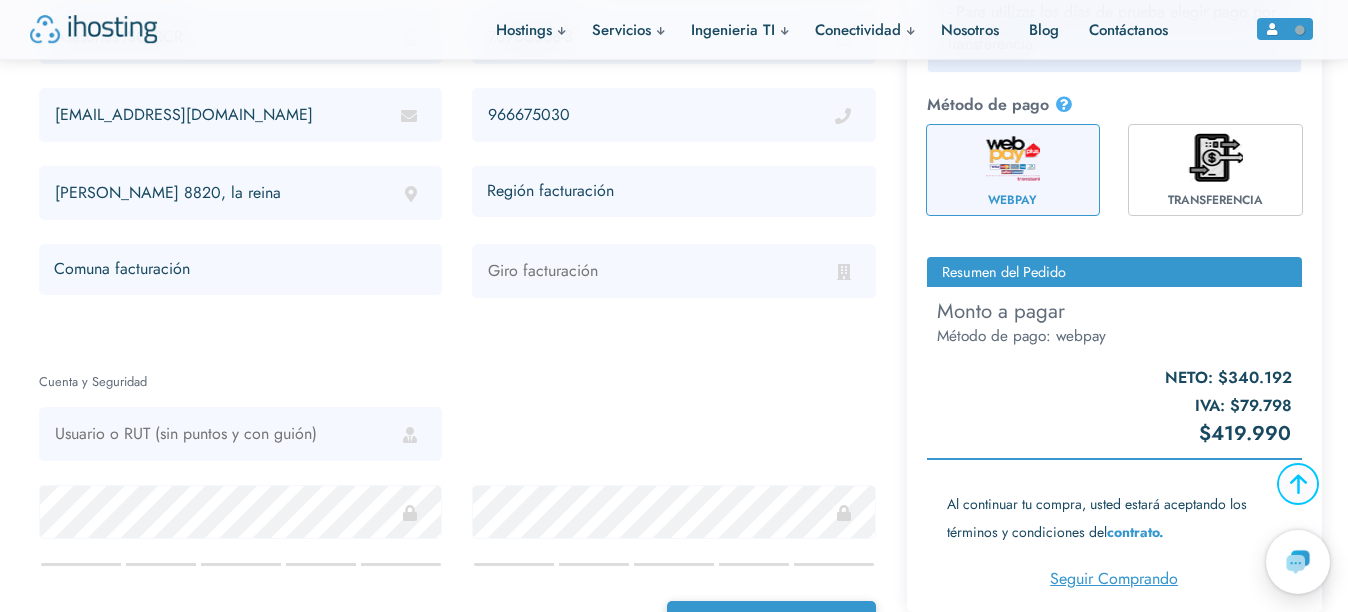 scroll, scrollTop: 924, scrollLeft: 0, axis: vertical 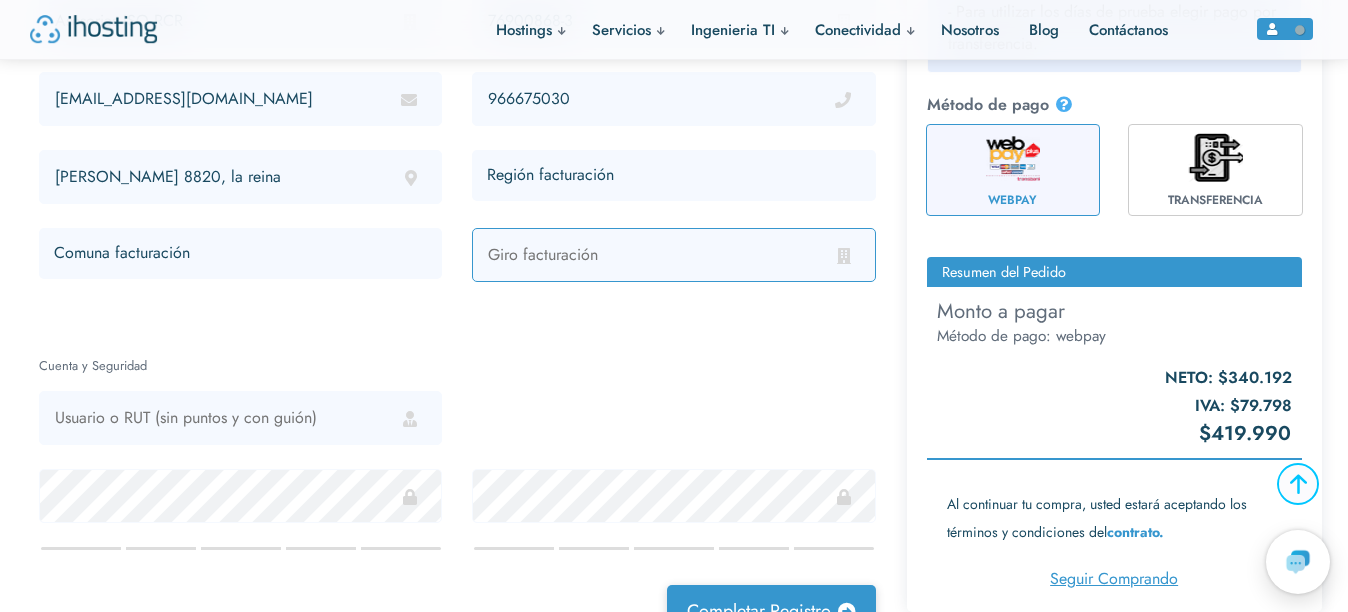 click at bounding box center (673, 255) 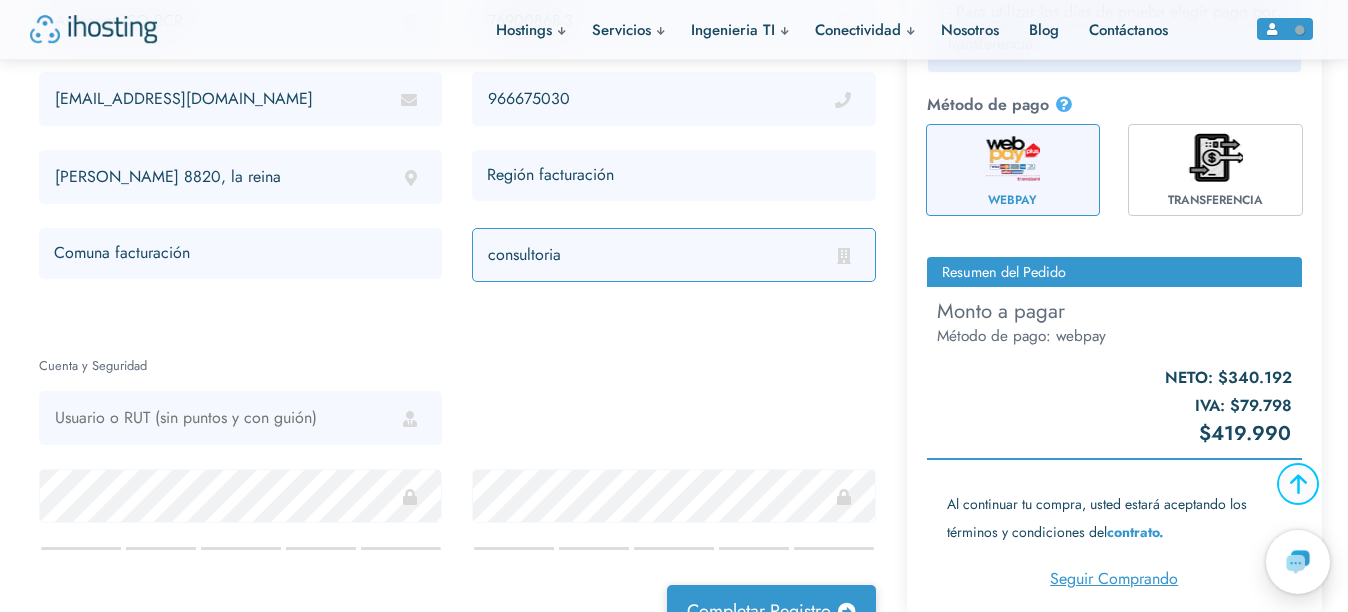 type on "consultoria" 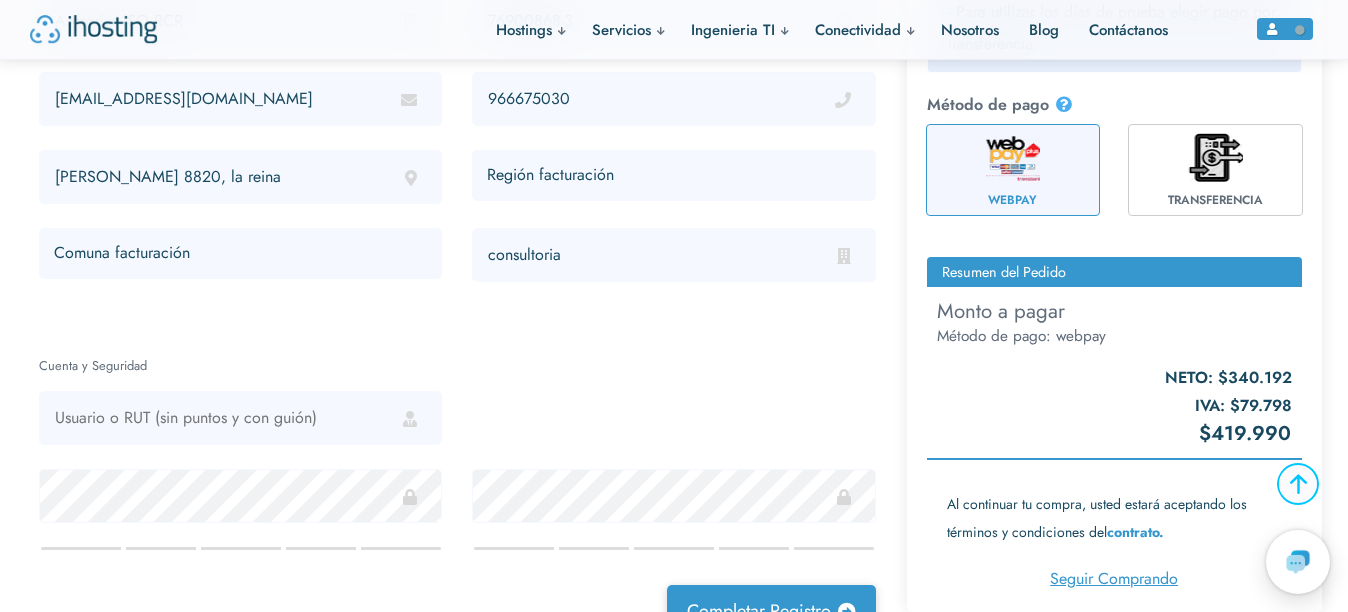 click on "Información Personal Datos de Facturación  Copiar información personal Asesorias ISO RCR 76900868-3 [EMAIL_ADDRESS][DOMAIN_NAME] 966675030 carlos [STREET_ADDRESS]  Arica y Parinacota   [GEOGRAPHIC_DATA]   [GEOGRAPHIC_DATA]   [GEOGRAPHIC_DATA]   [GEOGRAPHIC_DATA]   [GEOGRAPHIC_DATA]   [GEOGRAPHIC_DATA]. [PERSON_NAME][GEOGRAPHIC_DATA][PERSON_NAME][PERSON_NAME]   [GEOGRAPHIC_DATA]   [GEOGRAPHIC_DATA]   [GEOGRAPHIC_DATA][PERSON_NAME]   [GEOGRAPHIC_DATA] [GEOGRAPHIC_DATA]. [PERSON_NAME][GEOGRAPHIC_DATA][PERSON_NAME]   [GEOGRAPHIC_DATA]  Comuna facturación  Cerrillos   [GEOGRAPHIC_DATA][PERSON_NAME]   [GEOGRAPHIC_DATA]   [GEOGRAPHIC_DATA]   [GEOGRAPHIC_DATA]   [GEOGRAPHIC_DATA]   [GEOGRAPHIC_DATA][US_STATE]   [GEOGRAPHIC_DATA]   [GEOGRAPHIC_DATA]   [GEOGRAPHIC_DATA]   [GEOGRAPHIC_DATA]   Lo [GEOGRAPHIC_DATA]   Lo [GEOGRAPHIC_DATA]   [GEOGRAPHIC_DATA][PERSON_NAME]   [GEOGRAPHIC_DATA]   Maipú   Ñuñoa   [PERSON_NAME]   Providencia   [GEOGRAPHIC_DATA]   [GEOGRAPHIC_DATA]   [GEOGRAPHIC_DATA]   [GEOGRAPHIC_DATA]   [GEOGRAPHIC_DATA][PERSON_NAME]   [GEOGRAPHIC_DATA][PERSON_NAME]   [GEOGRAPHIC_DATA][PERSON_NAME]   Santiago   Vitacura   Pirque" at bounding box center [457, 137] 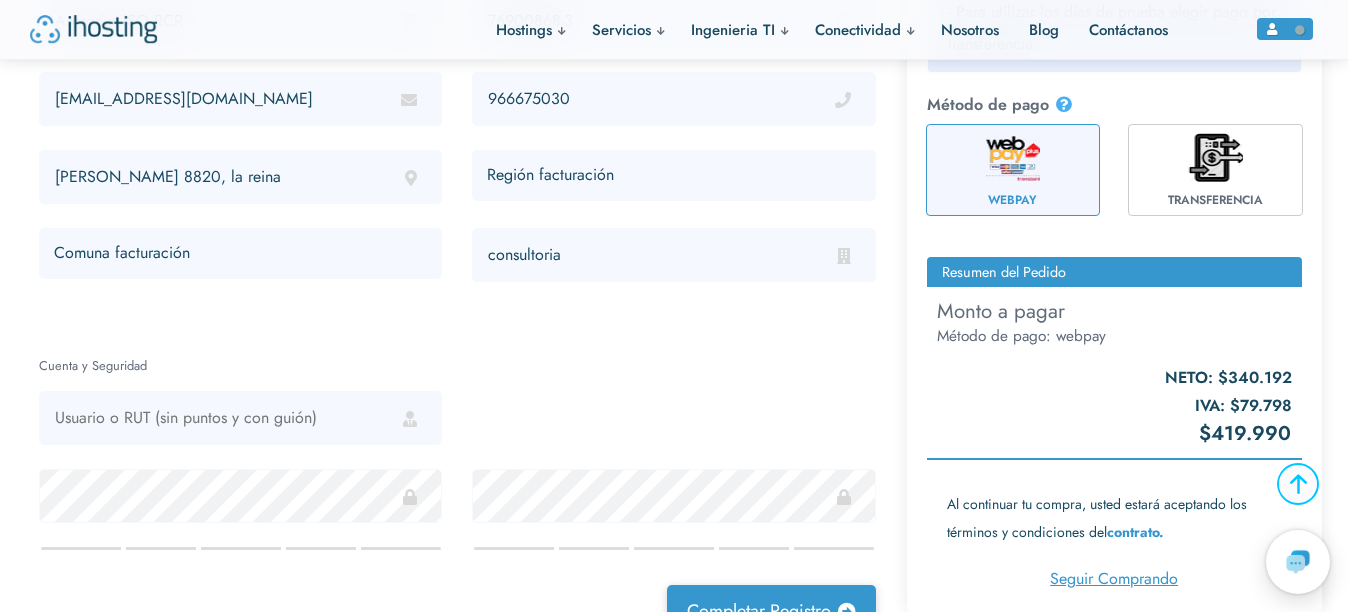 click on "Información Personal Datos de Facturación  Copiar información personal Asesorias ISO RCR 76900868-3 [EMAIL_ADDRESS][DOMAIN_NAME] 966675030 carlos [STREET_ADDRESS]  Arica y Parinacota   [GEOGRAPHIC_DATA]   [GEOGRAPHIC_DATA]   [GEOGRAPHIC_DATA]   [GEOGRAPHIC_DATA]   [GEOGRAPHIC_DATA]   [GEOGRAPHIC_DATA]. [PERSON_NAME][GEOGRAPHIC_DATA][PERSON_NAME][PERSON_NAME]   [GEOGRAPHIC_DATA]   [GEOGRAPHIC_DATA]   [GEOGRAPHIC_DATA][PERSON_NAME]   [GEOGRAPHIC_DATA] [GEOGRAPHIC_DATA]. [PERSON_NAME][GEOGRAPHIC_DATA][PERSON_NAME]   [GEOGRAPHIC_DATA]  Comuna facturación  Cerrillos   [GEOGRAPHIC_DATA][PERSON_NAME]   [GEOGRAPHIC_DATA]   [GEOGRAPHIC_DATA]   [GEOGRAPHIC_DATA]   [GEOGRAPHIC_DATA]   [GEOGRAPHIC_DATA][US_STATE]   [GEOGRAPHIC_DATA]   [GEOGRAPHIC_DATA]   [GEOGRAPHIC_DATA]   [GEOGRAPHIC_DATA]   Lo [GEOGRAPHIC_DATA]   Lo [GEOGRAPHIC_DATA]   [GEOGRAPHIC_DATA][PERSON_NAME]   [GEOGRAPHIC_DATA]   Maipú   Ñuñoa   [PERSON_NAME]   Providencia   [GEOGRAPHIC_DATA]   [GEOGRAPHIC_DATA]   [GEOGRAPHIC_DATA]   [GEOGRAPHIC_DATA]   [GEOGRAPHIC_DATA][PERSON_NAME]   [GEOGRAPHIC_DATA][PERSON_NAME]   [GEOGRAPHIC_DATA][PERSON_NAME]   Santiago   Vitacura   Pirque" at bounding box center [457, 137] 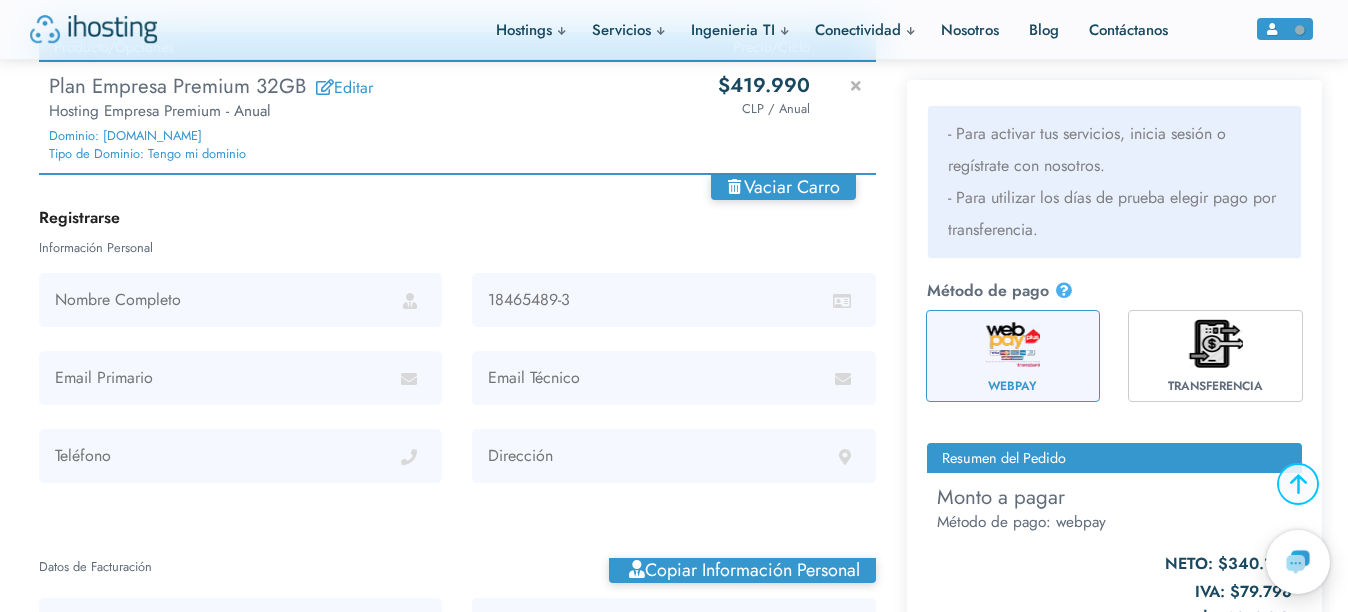 scroll, scrollTop: 342, scrollLeft: 0, axis: vertical 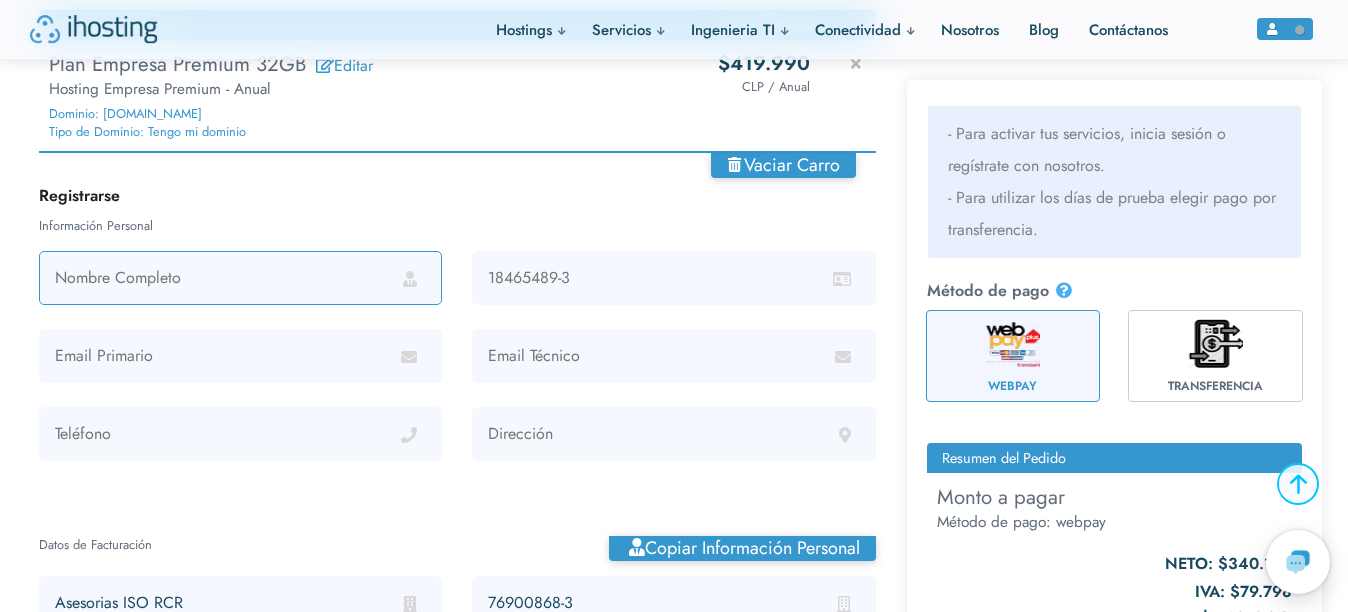 click at bounding box center [240, 278] 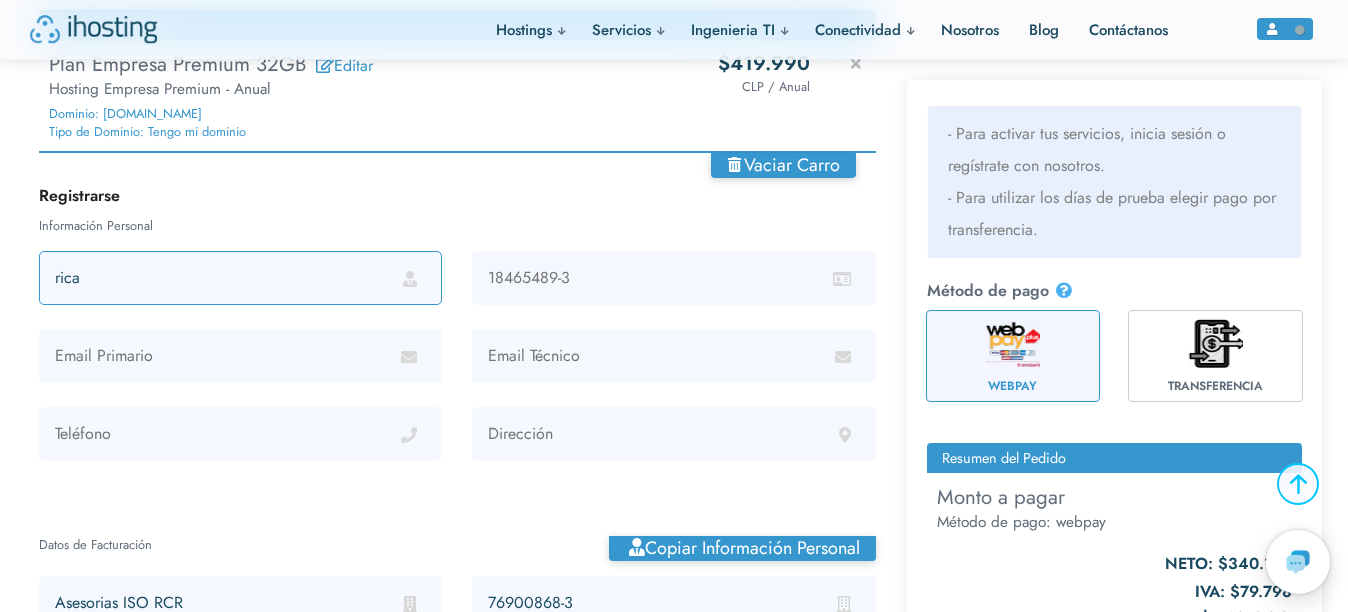 type on "[PERSON_NAME]" 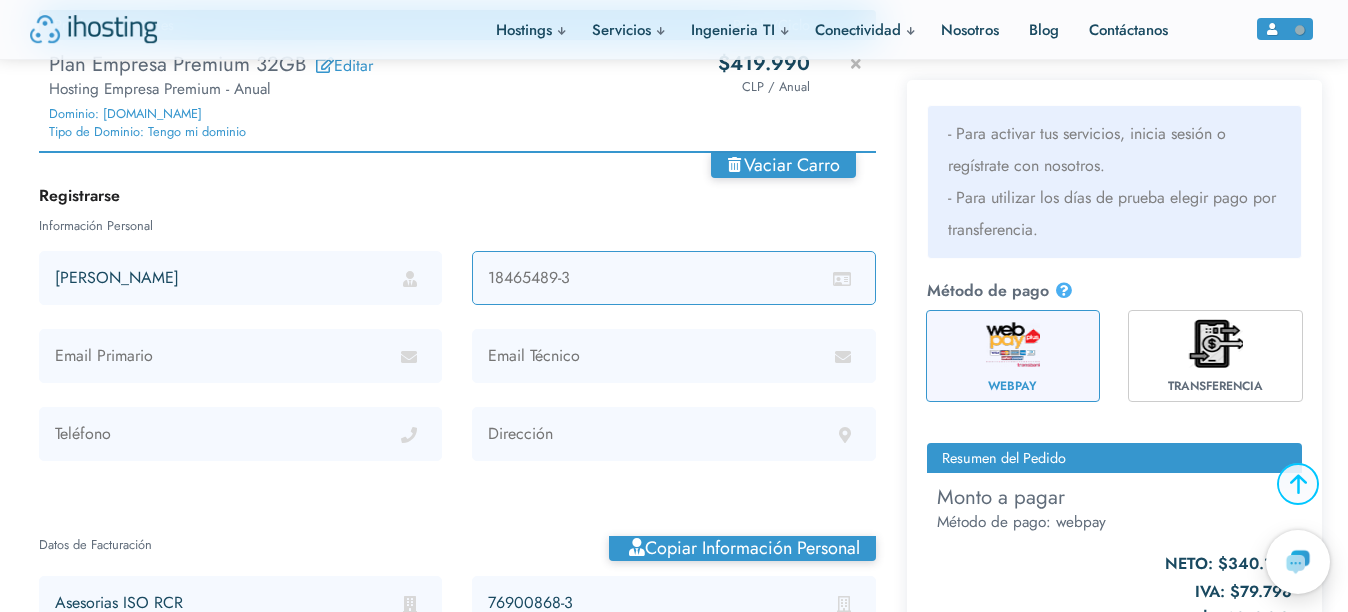 click at bounding box center (673, 278) 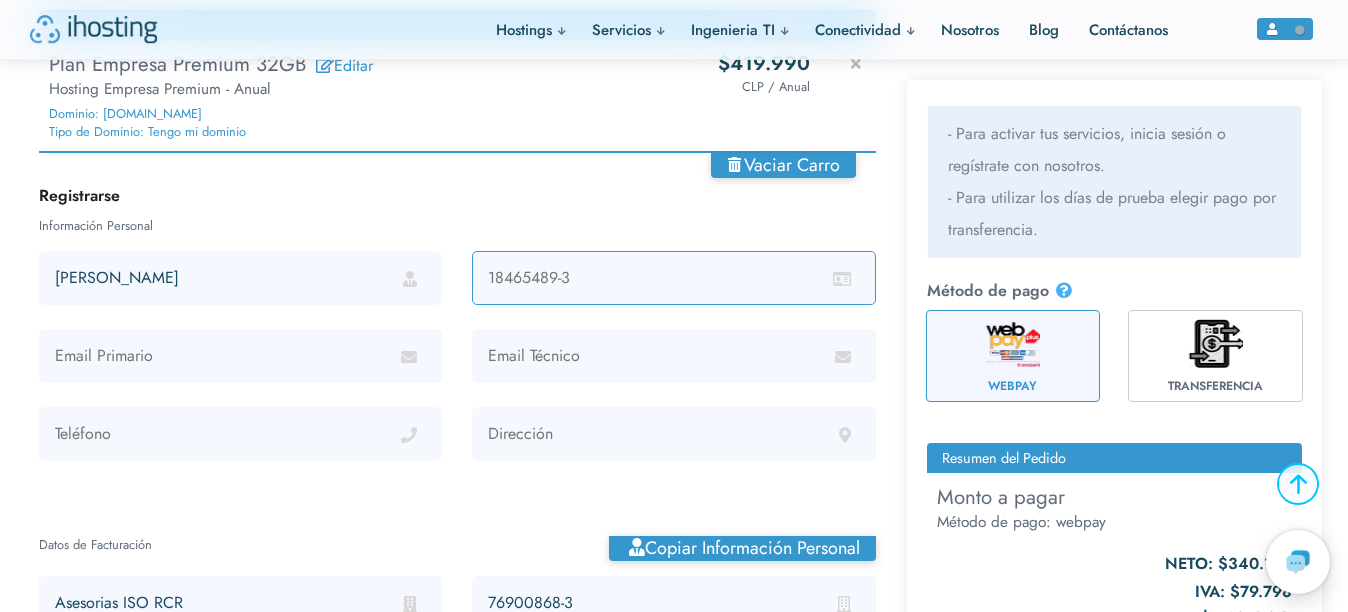 type on "13.829.213-4" 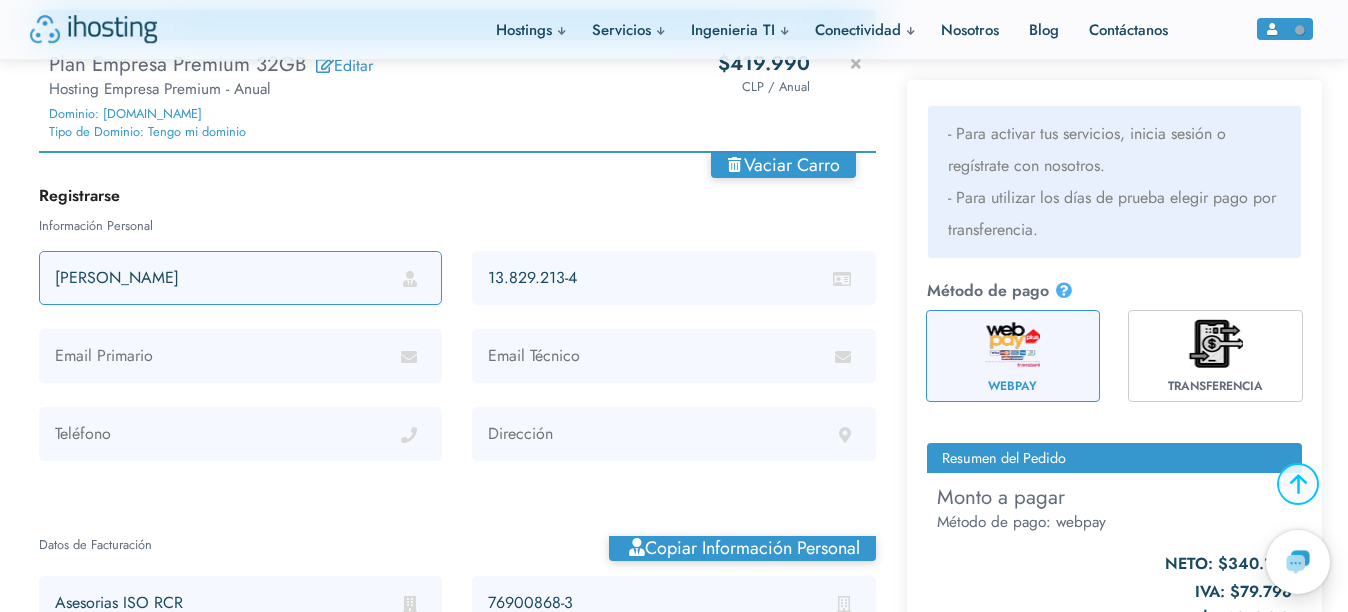 click on "[PERSON_NAME]" at bounding box center [240, 278] 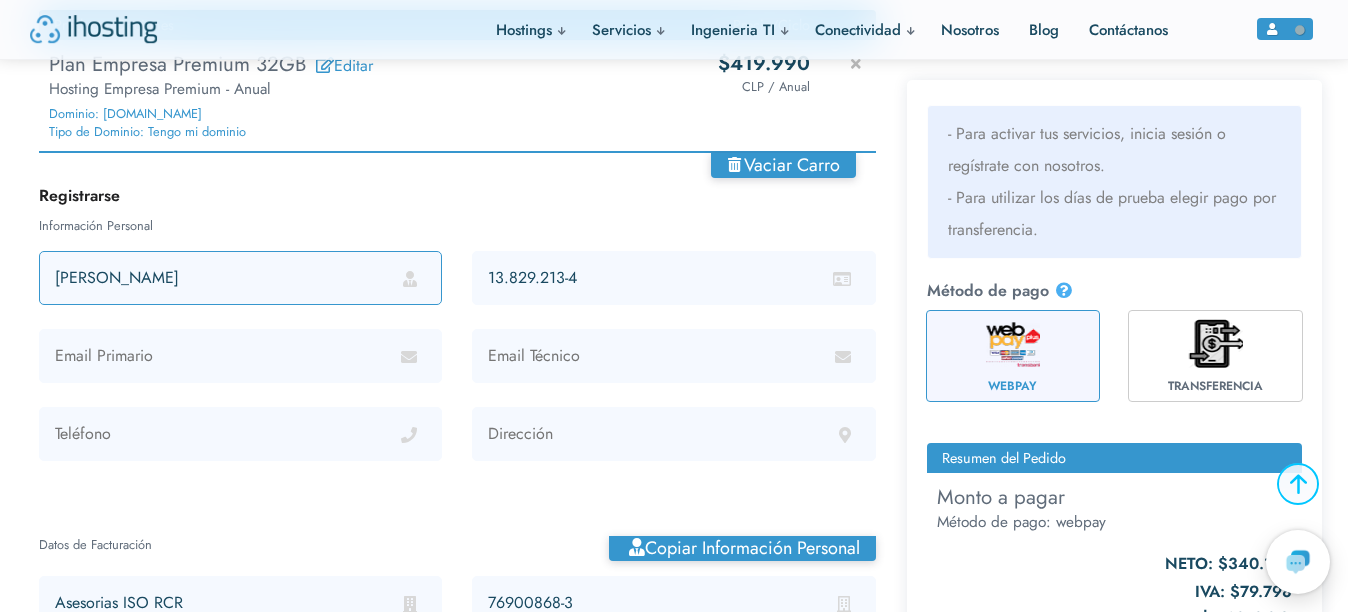 type on "[PERSON_NAME]" 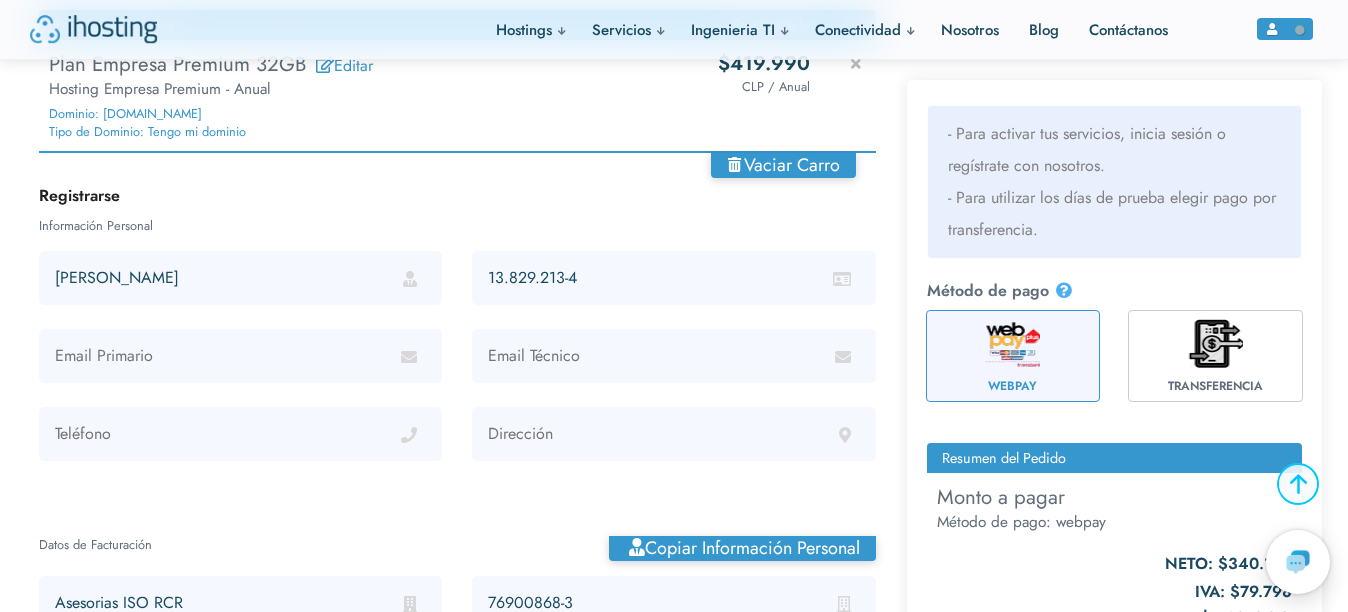 click on "Información Personal" at bounding box center [457, 225] 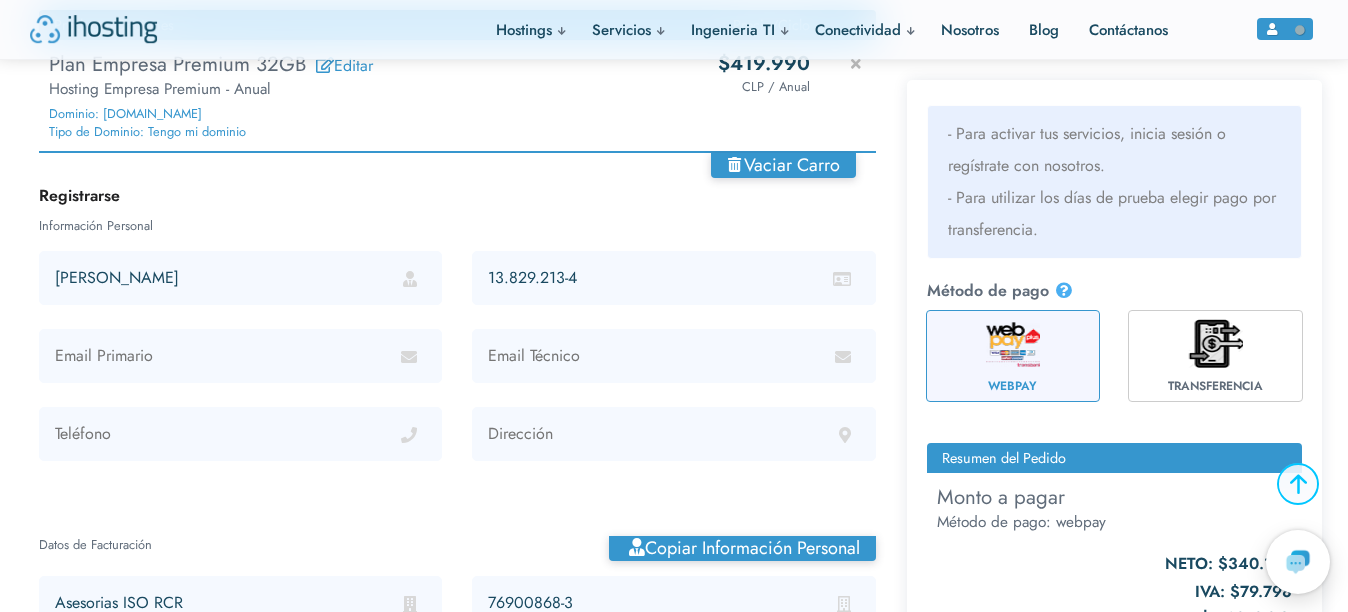 click at bounding box center (240, 356) 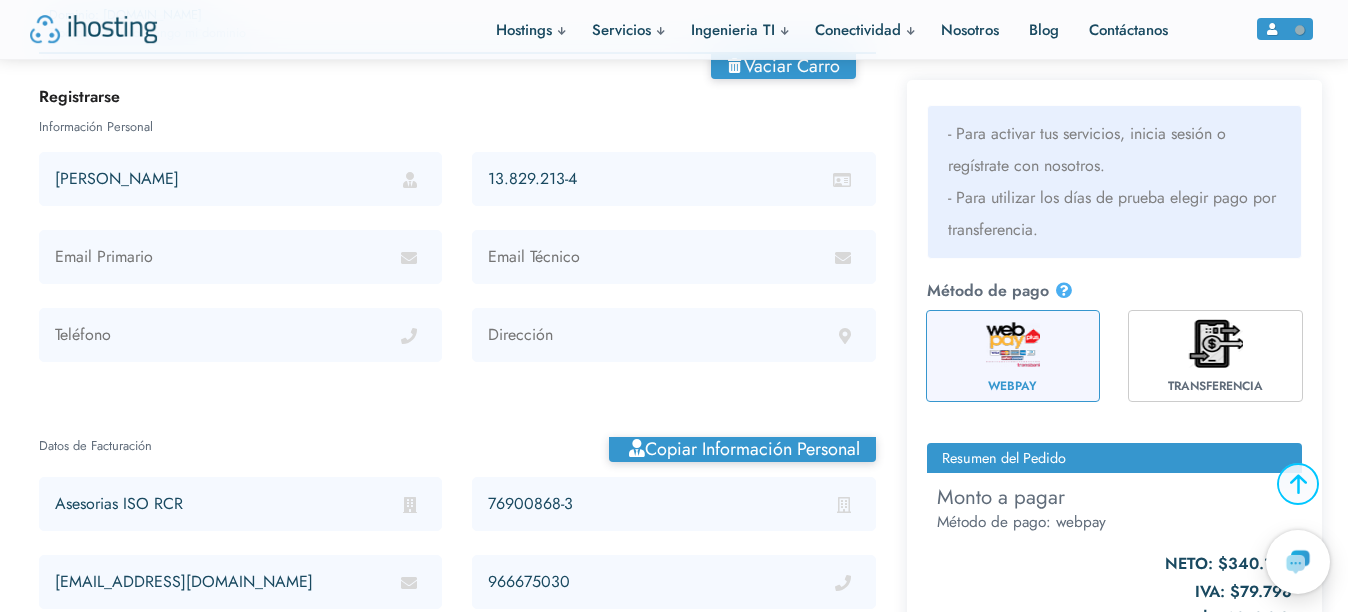 scroll, scrollTop: 442, scrollLeft: 0, axis: vertical 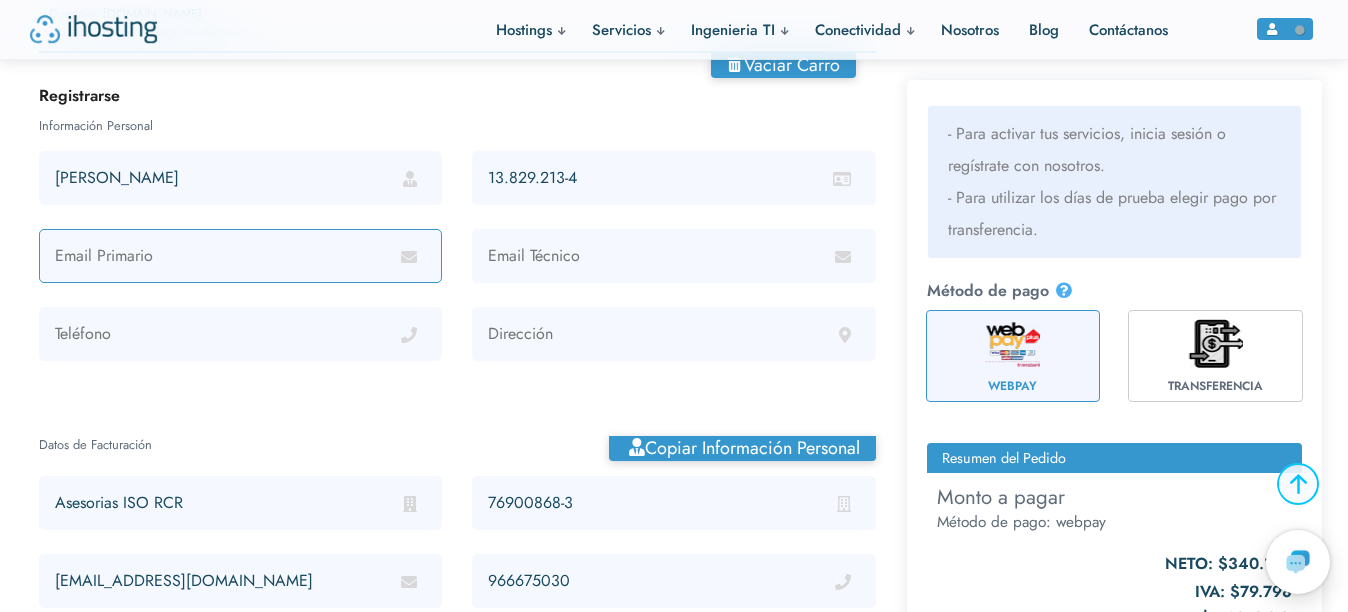 click at bounding box center [240, 256] 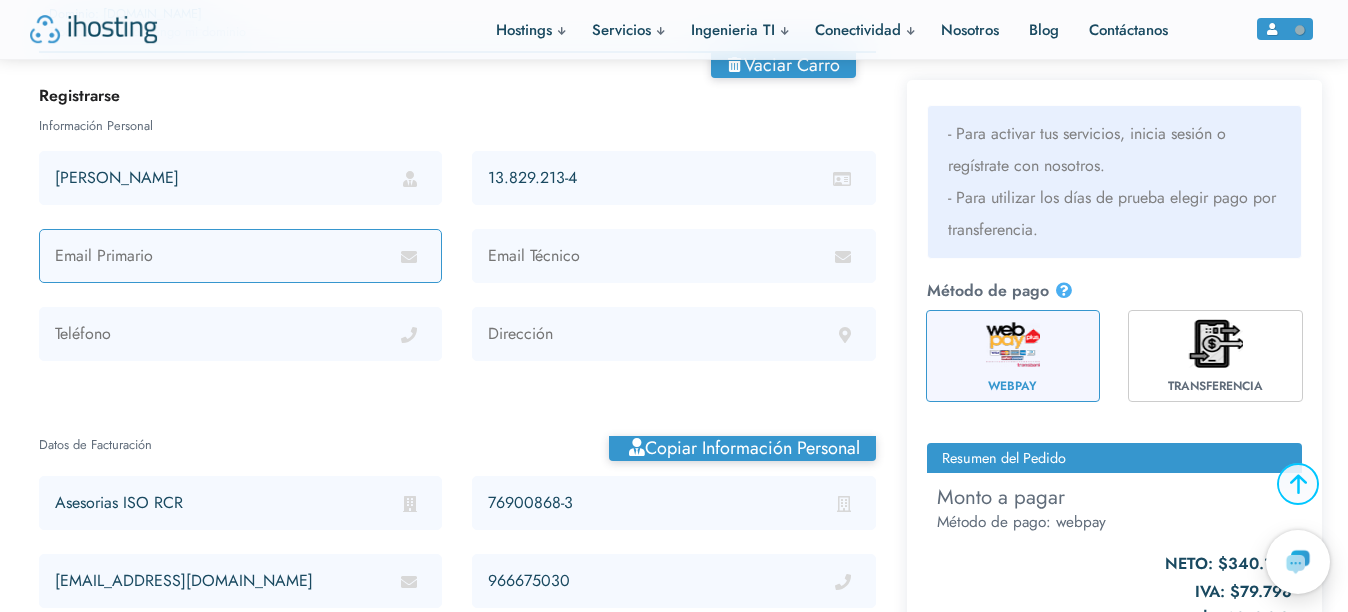 type on "[EMAIL_ADDRESS][DOMAIN_NAME]" 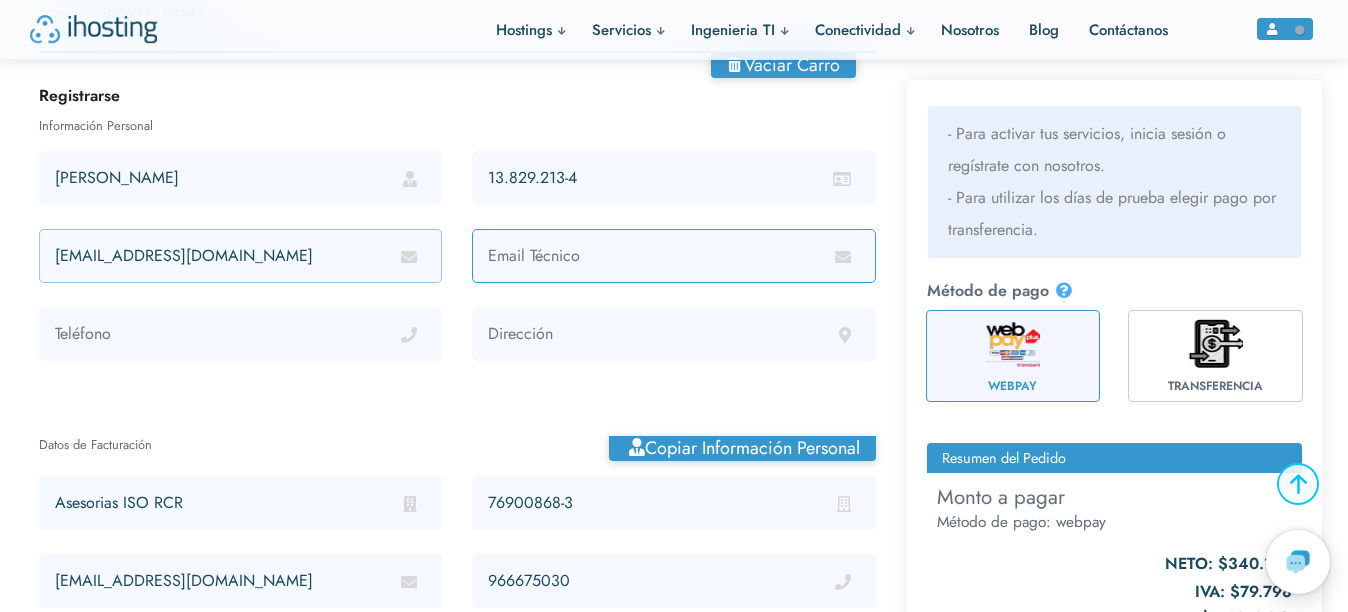 type on "[EMAIL_ADDRESS][DOMAIN_NAME]" 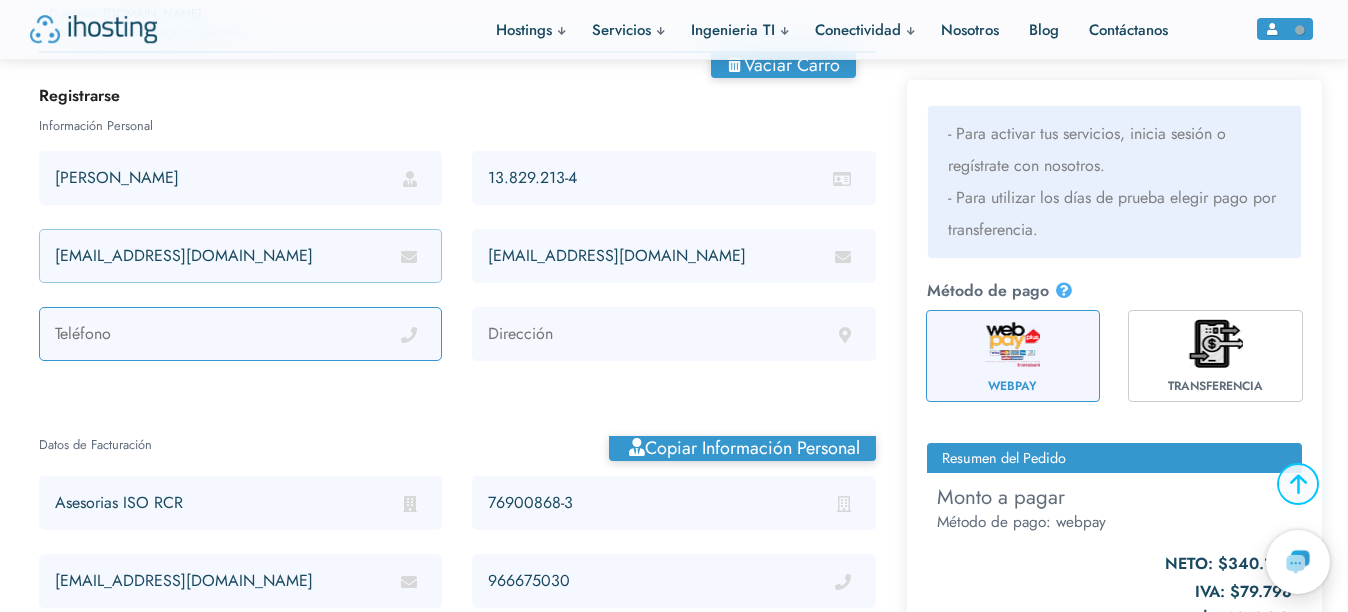 type on "966675030" 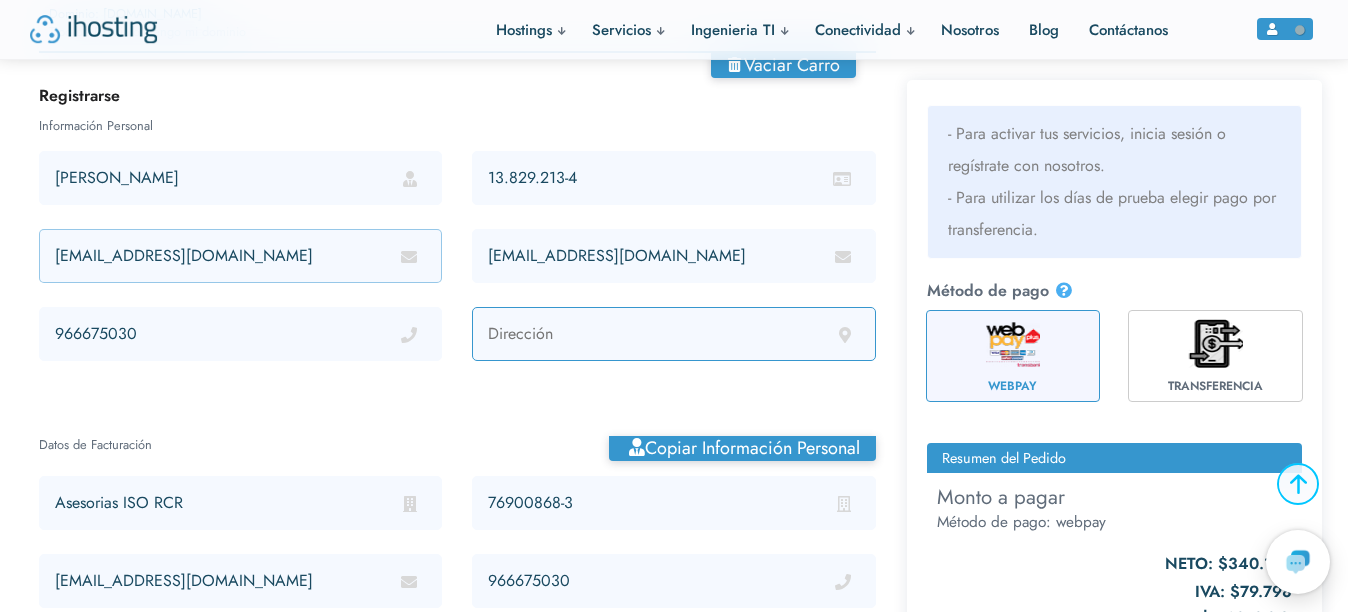 type on "DETECTIVE [PERSON_NAME] 555" 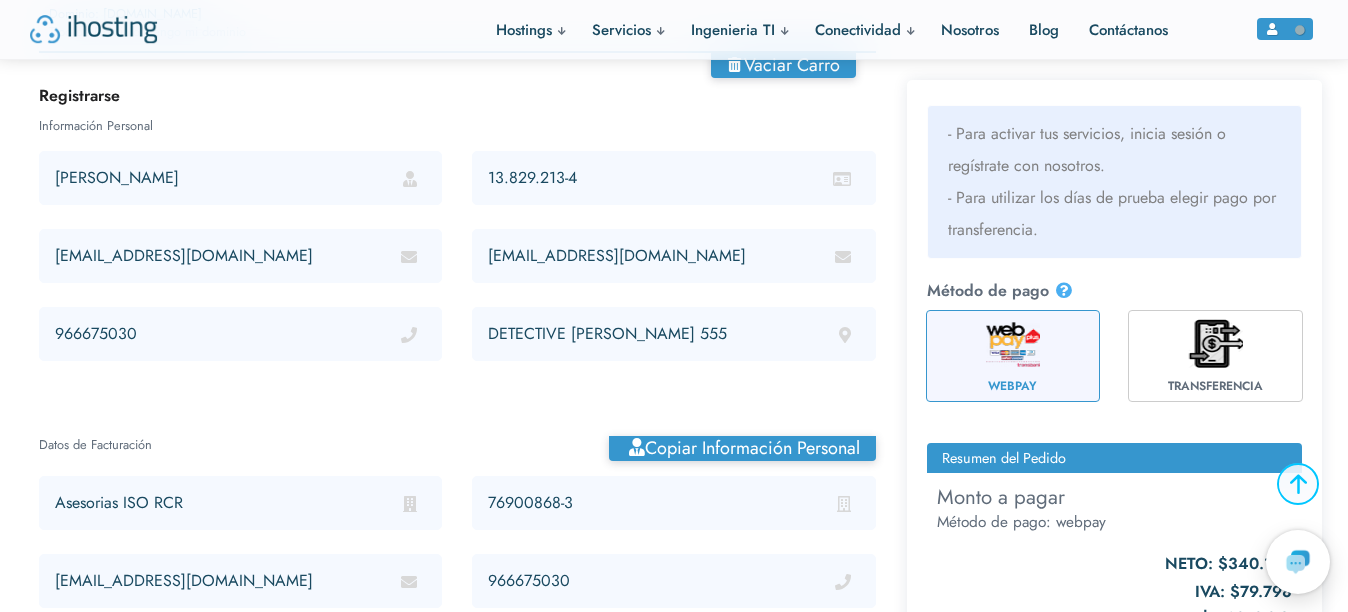 click on "Información Personal [PERSON_NAME] 13.829.213-4 [EMAIL_ADDRESS][DOMAIN_NAME] [EMAIL_ADDRESS][DOMAIN_NAME] 966675030 DETECTIVE [PERSON_NAME] 555 Datos de Facturación  Copiar información personal Asesorias ISO RCR 76900868-3 [EMAIL_ADDRESS][DOMAIN_NAME] 966675030 [PERSON_NAME] 8820, la reina Región facturación  Arica y Parinacota   [GEOGRAPHIC_DATA]   Antofagasta   [GEOGRAPHIC_DATA]   [GEOGRAPHIC_DATA]   [GEOGRAPHIC_DATA]   [GEOGRAPHIC_DATA] Gral. [PERSON_NAME][GEOGRAPHIC_DATA][PERSON_NAME][PERSON_NAME]   [GEOGRAPHIC_DATA]   [GEOGRAPHIC_DATA]   [GEOGRAPHIC_DATA][PERSON_NAME]   [GEOGRAPHIC_DATA] [GEOGRAPHIC_DATA]. [PERSON_NAME][GEOGRAPHIC_DATA][PERSON_NAME]   [GEOGRAPHIC_DATA]  Comuna facturación  Cerrillos   [GEOGRAPHIC_DATA][PERSON_NAME]   [GEOGRAPHIC_DATA]   [GEOGRAPHIC_DATA]   [GEOGRAPHIC_DATA]   [GEOGRAPHIC_DATA]   [GEOGRAPHIC_DATA][US_STATE]   [GEOGRAPHIC_DATA]   [GEOGRAPHIC_DATA]   [GEOGRAPHIC_DATA]   Lo Barnechea   Lo Espejo   Lo [PERSON_NAME]   Macul   Maipú   Ñuñoa   [PERSON_NAME]   Providencia   Renca" at bounding box center (457, 619) 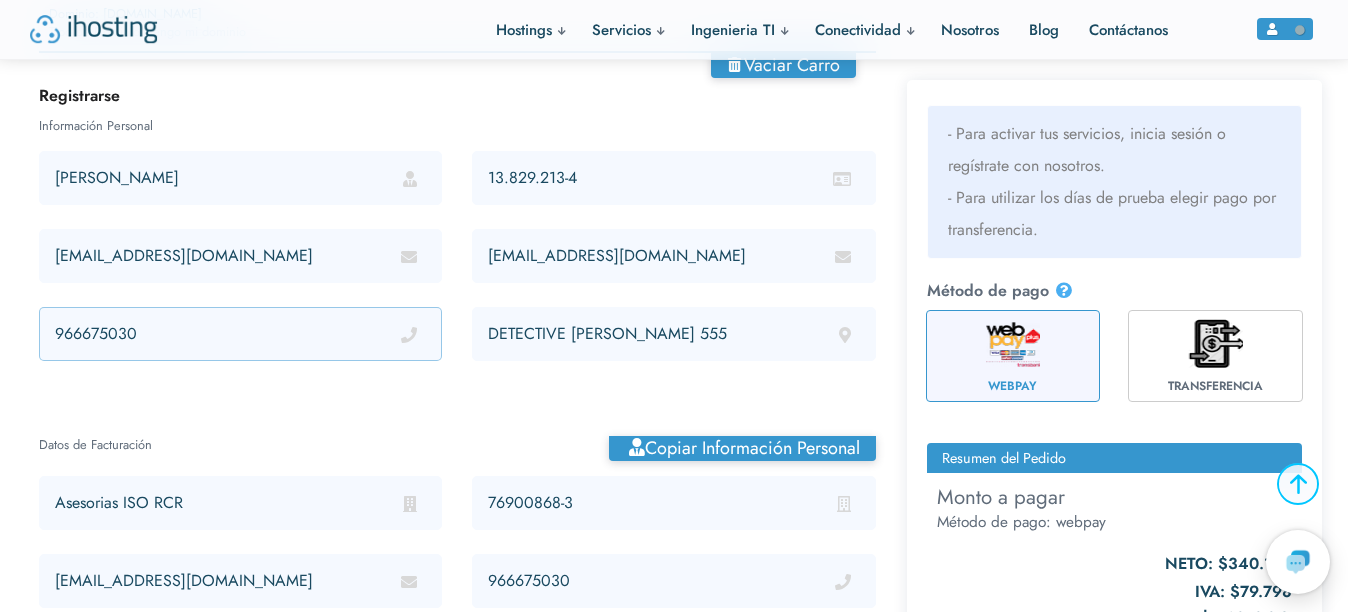 click on "[PERSON_NAME] 13.829.213-4 [EMAIL_ADDRESS][DOMAIN_NAME] [EMAIL_ADDRESS][DOMAIN_NAME] 966675030 DETECTIVE [PERSON_NAME] 555" at bounding box center (457, 268) 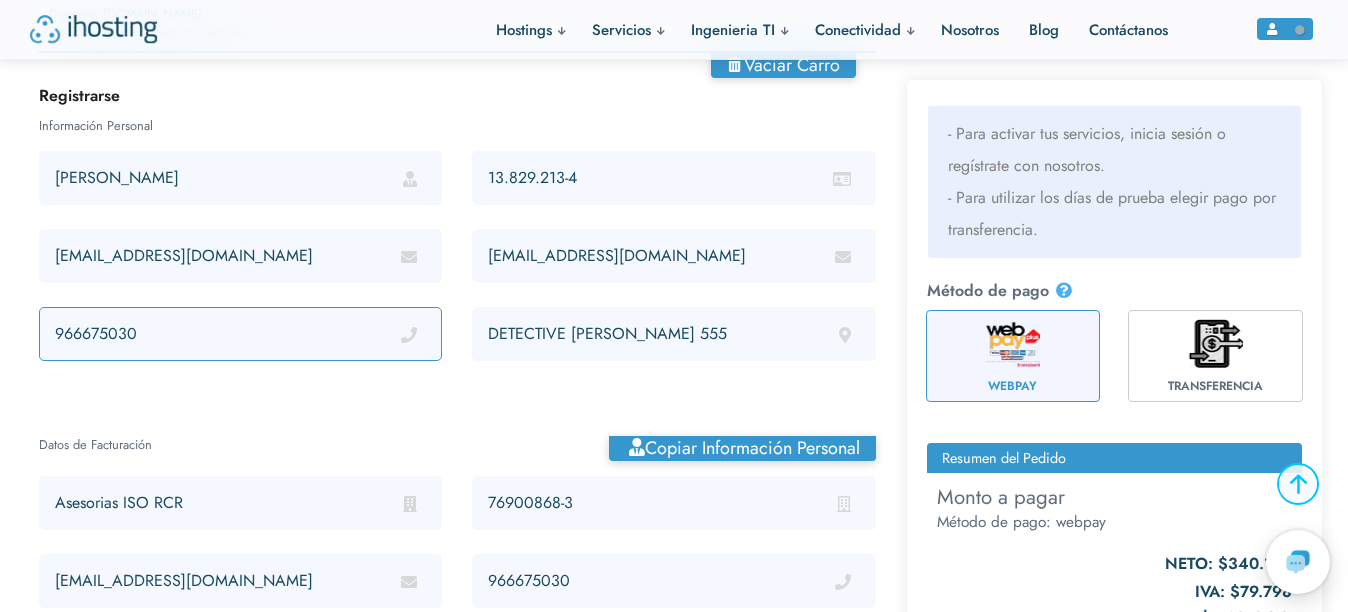 drag, startPoint x: 277, startPoint y: 358, endPoint x: 0, endPoint y: 341, distance: 277.52118 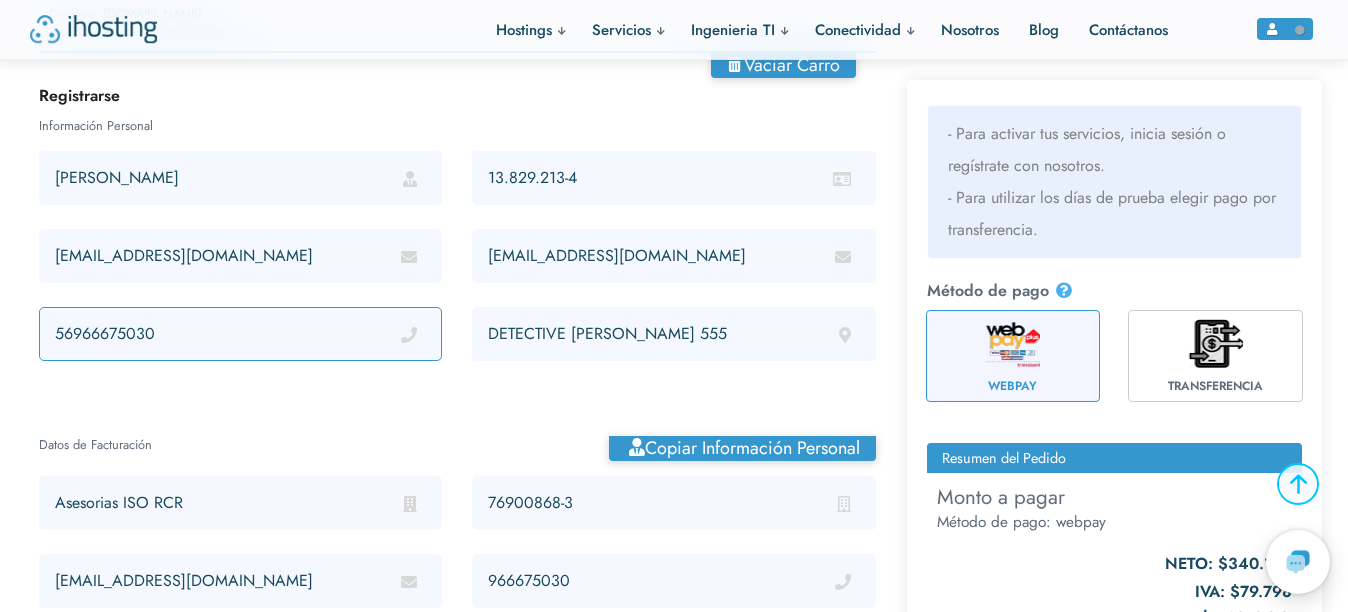 type on "56966675030" 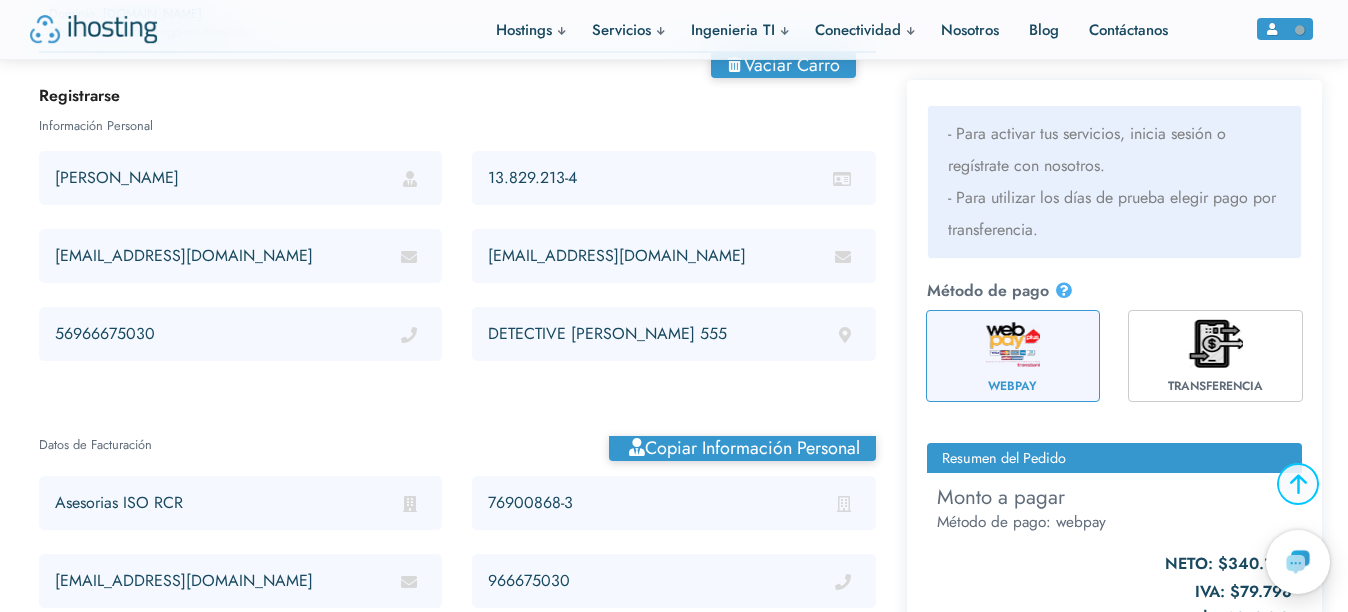 click on "[PERSON_NAME] 13.829.213-4 [EMAIL_ADDRESS][DOMAIN_NAME] [EMAIL_ADDRESS][DOMAIN_NAME] 56966675030 DETECTIVE [PERSON_NAME] 555" at bounding box center [457, 268] 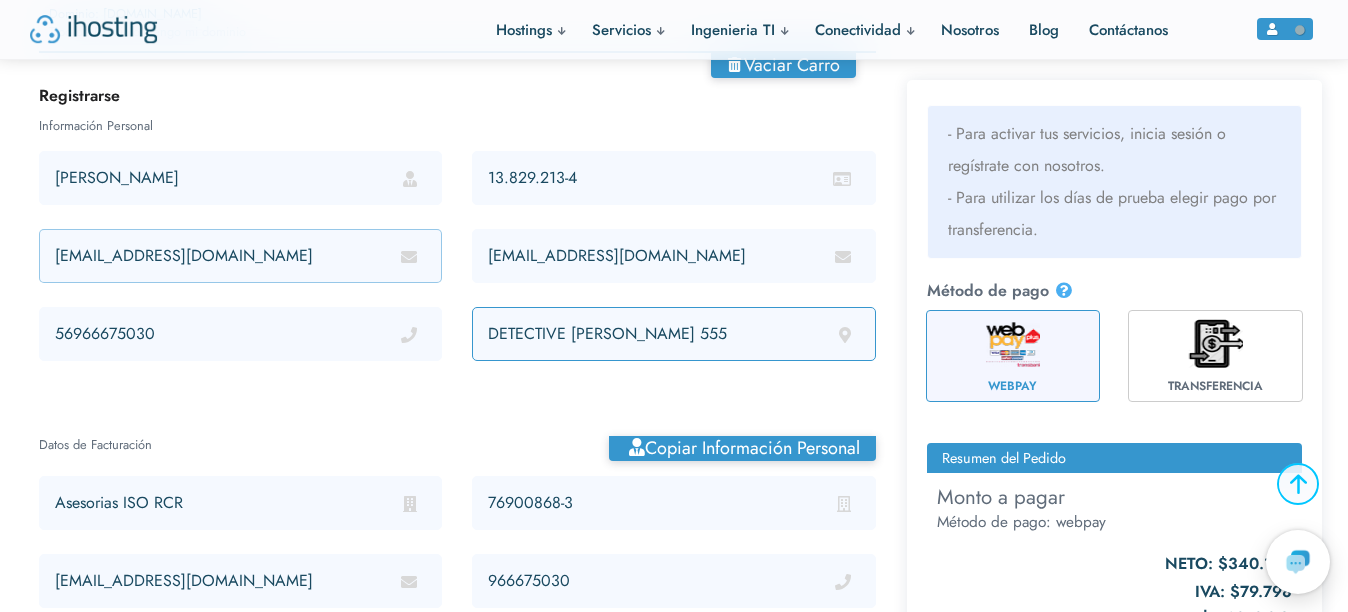 drag, startPoint x: 765, startPoint y: 333, endPoint x: 412, endPoint y: 276, distance: 357.57236 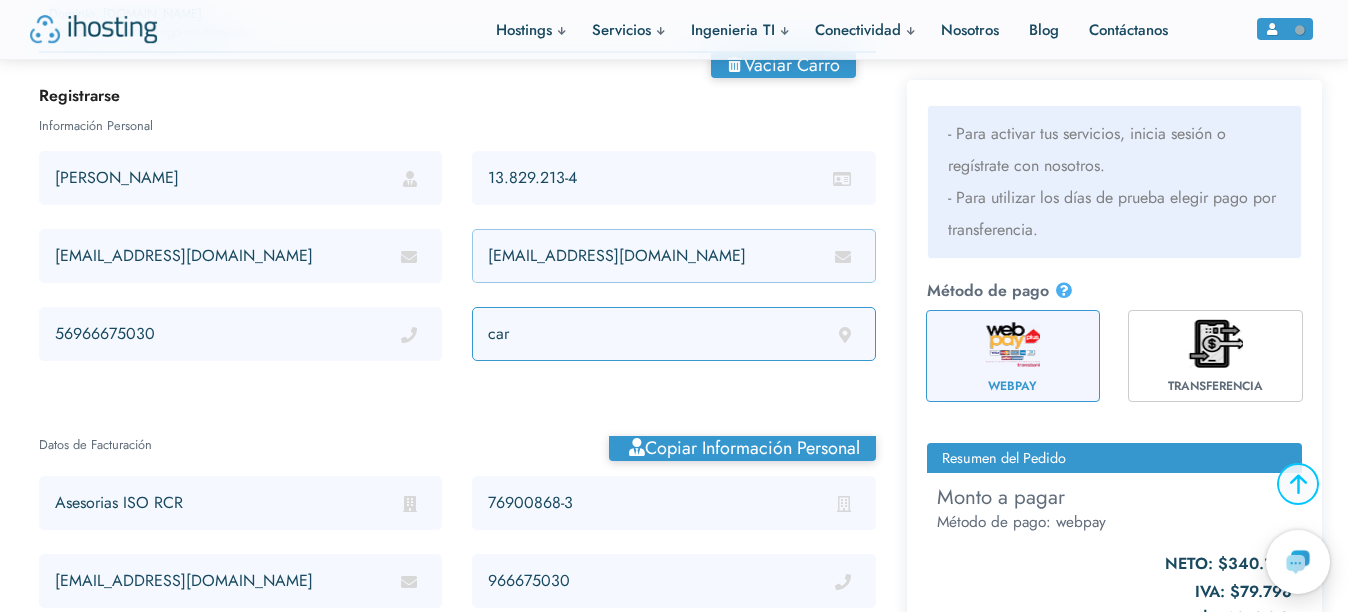 type on "[PERSON_NAME] 8820, la reina" 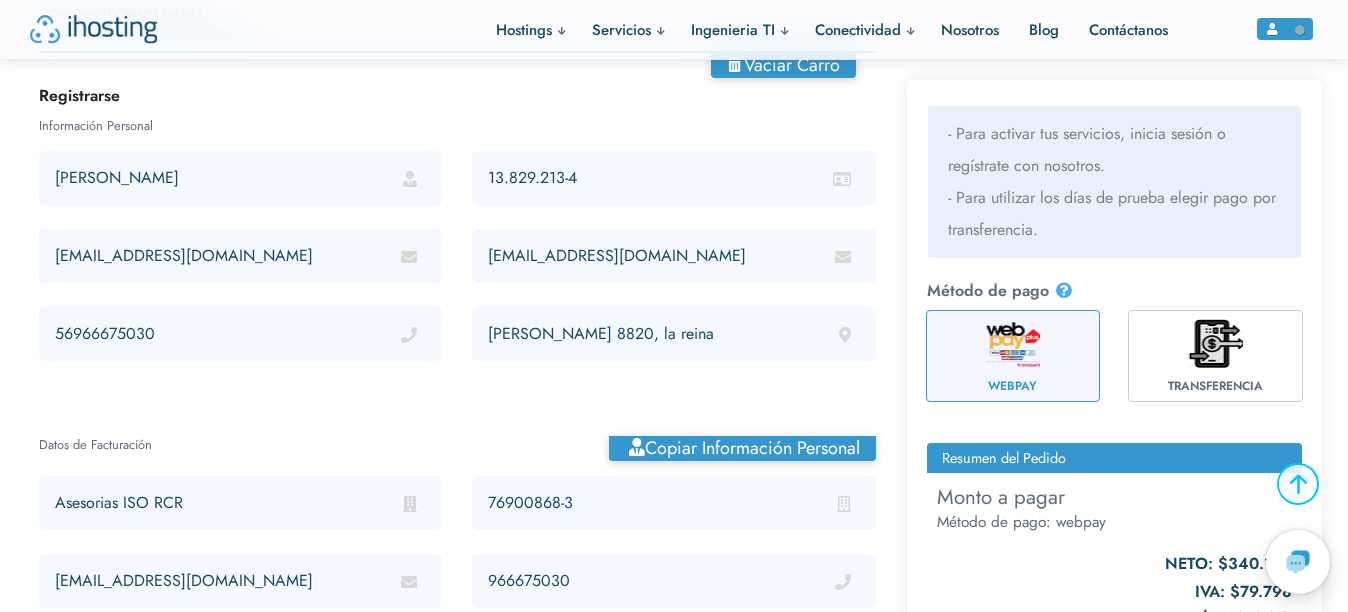 click on "Información Personal [PERSON_NAME] 13.829.213-4 [EMAIL_ADDRESS][DOMAIN_NAME] [EMAIL_ADDRESS][DOMAIN_NAME] 56966675030 [PERSON_NAME] 8820, la reina Datos de Facturación  Copiar información personal Asesorias ISO RCR 76900868-3 [EMAIL_ADDRESS][DOMAIN_NAME] 966675030 [PERSON_NAME] 8820, la reina Región facturación  Arica y Parinacota   [GEOGRAPHIC_DATA]   Antofagasta   [GEOGRAPHIC_DATA]   [GEOGRAPHIC_DATA]   [GEOGRAPHIC_DATA]   [GEOGRAPHIC_DATA] Gral. [PERSON_NAME][GEOGRAPHIC_DATA][PERSON_NAME][PERSON_NAME]   [GEOGRAPHIC_DATA]   [GEOGRAPHIC_DATA]   [GEOGRAPHIC_DATA][PERSON_NAME]   [GEOGRAPHIC_DATA] [GEOGRAPHIC_DATA]. [PERSON_NAME][GEOGRAPHIC_DATA][PERSON_NAME]   [GEOGRAPHIC_DATA]  Comuna facturación  [GEOGRAPHIC_DATA] [PERSON_NAME][GEOGRAPHIC_DATA]   [GEOGRAPHIC_DATA]   [GEOGRAPHIC_DATA]   [GEOGRAPHIC_DATA]   [GEOGRAPHIC_DATA][US_STATE]   [GEOGRAPHIC_DATA]   [GEOGRAPHIC_DATA]   [GEOGRAPHIC_DATA]   Lo Barnechea   Lo Espejo   [GEOGRAPHIC_DATA][PERSON_NAME]   [GEOGRAPHIC_DATA]   Ñuñoa   [PERSON_NAME]   Providencia" at bounding box center [457, 619] 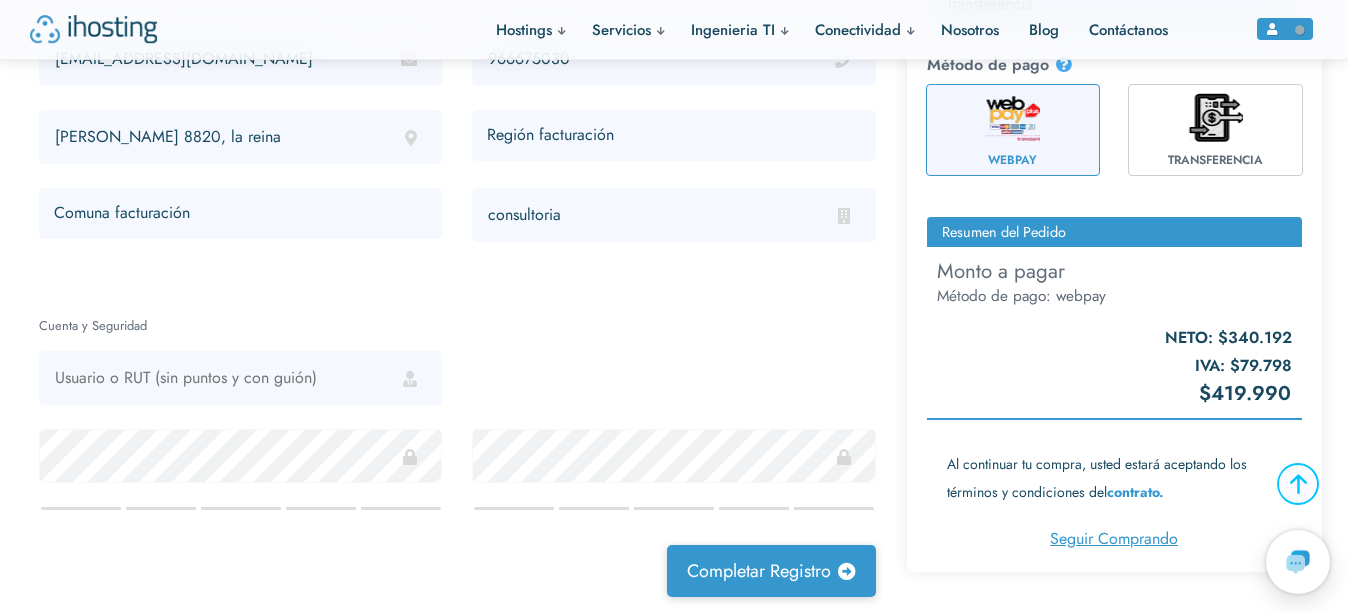 scroll, scrollTop: 966, scrollLeft: 0, axis: vertical 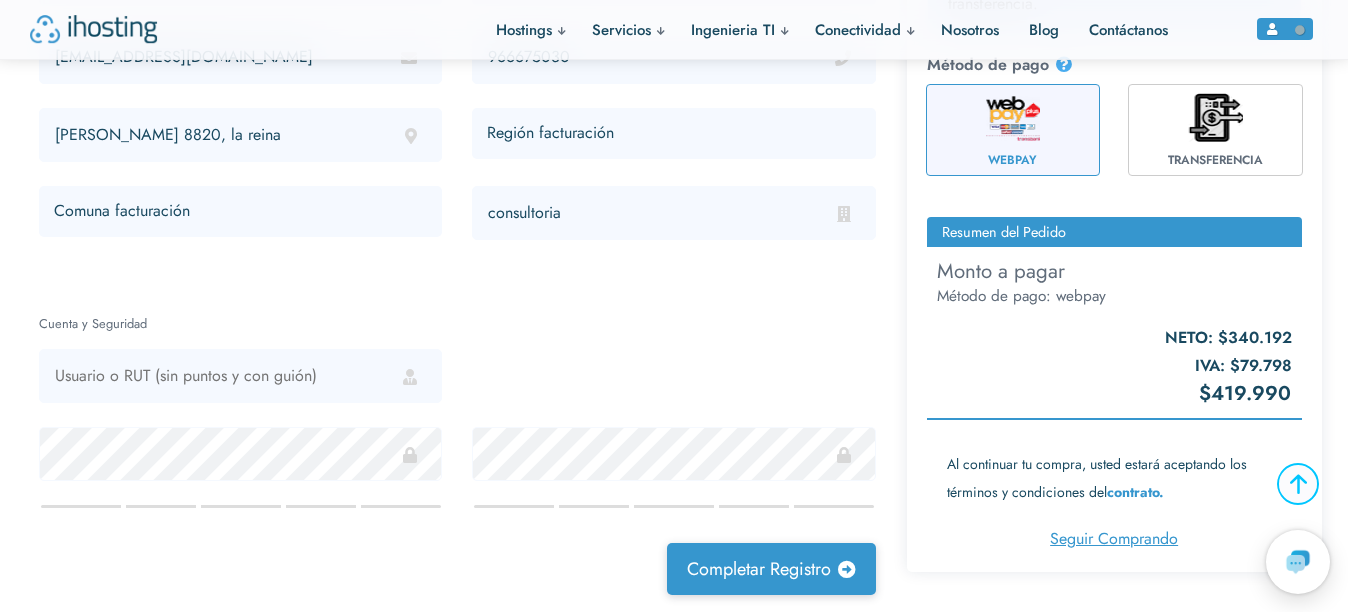 click at bounding box center (673, 383) 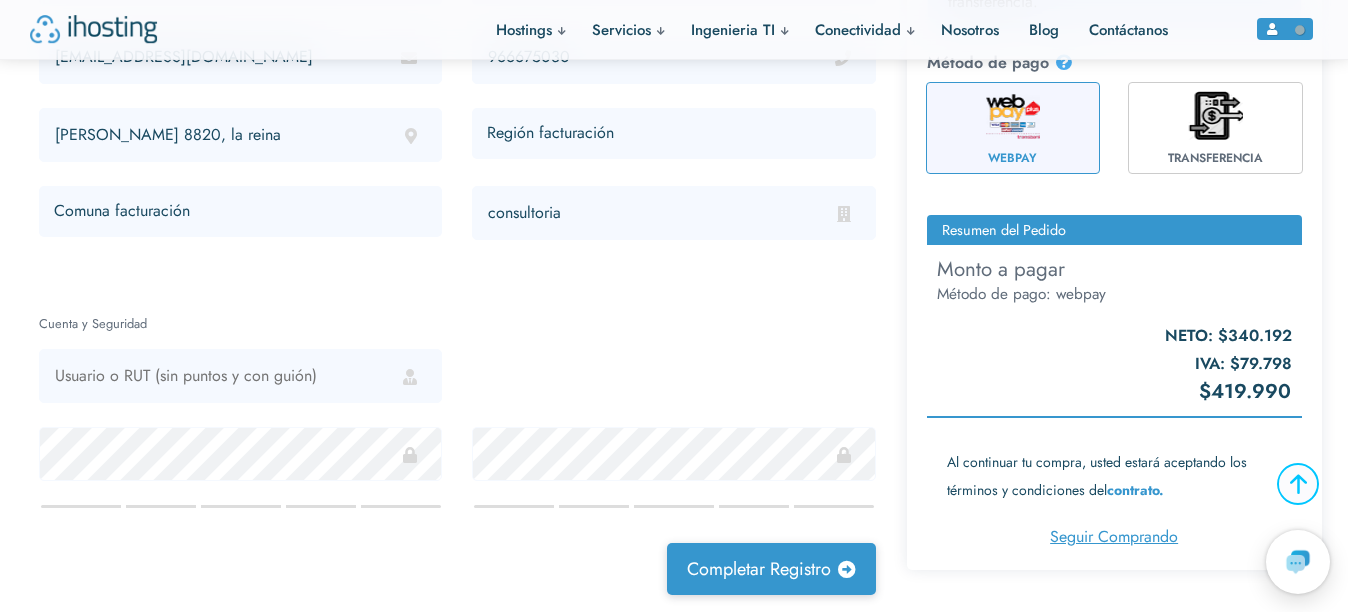 click at bounding box center [673, 383] 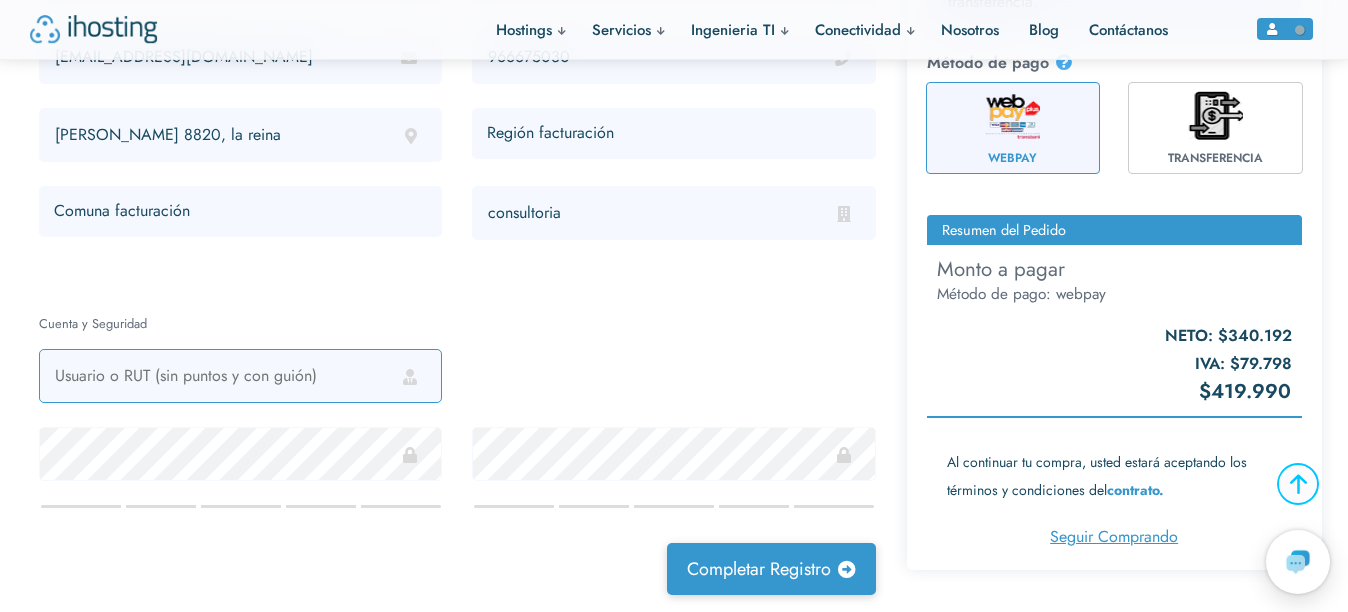 click at bounding box center [240, 376] 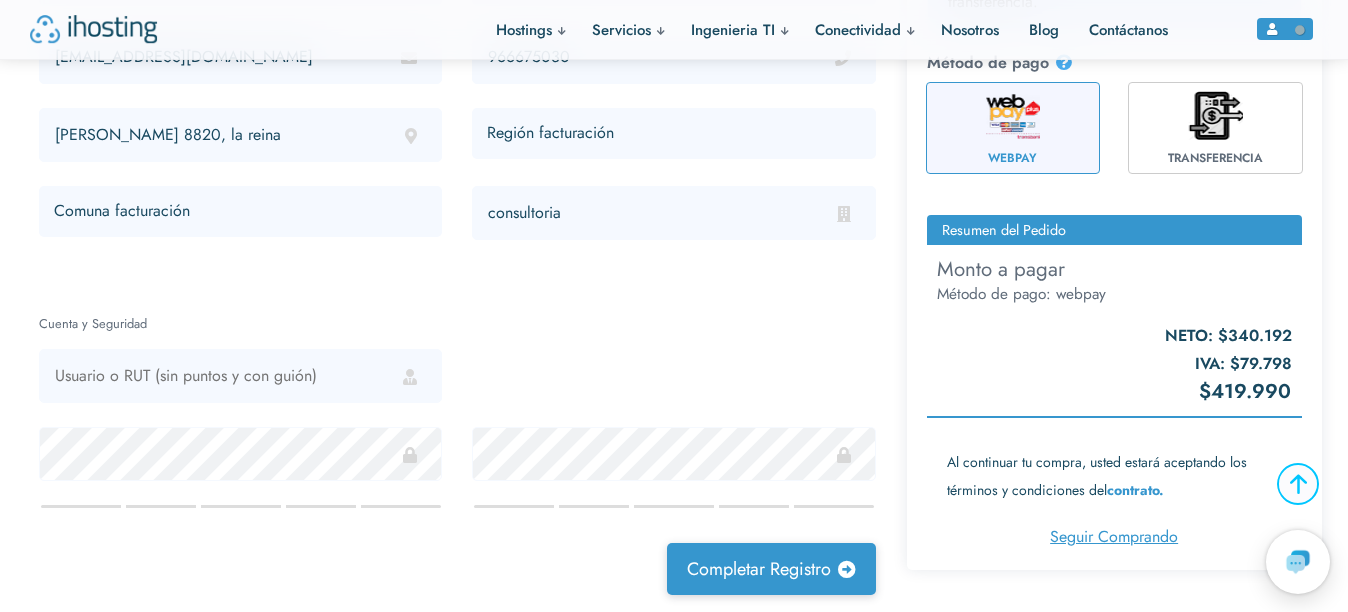 click on "Información Personal [PERSON_NAME] 13.829.213-4 [EMAIL_ADDRESS][DOMAIN_NAME] [EMAIL_ADDRESS][DOMAIN_NAME] 56966675030 [PERSON_NAME] 8820, la reina Datos de Facturación  Copiar información personal Asesorias ISO RCR 76900868-3 [EMAIL_ADDRESS][DOMAIN_NAME] 966675030 [PERSON_NAME] 8820, la reina Región facturación  Arica y Parinacota   [GEOGRAPHIC_DATA]   Antofagasta   [GEOGRAPHIC_DATA]   [GEOGRAPHIC_DATA]   [GEOGRAPHIC_DATA]   [GEOGRAPHIC_DATA] Gral. [PERSON_NAME][GEOGRAPHIC_DATA][PERSON_NAME][PERSON_NAME]   [GEOGRAPHIC_DATA]   [GEOGRAPHIC_DATA]   [GEOGRAPHIC_DATA][PERSON_NAME]   [GEOGRAPHIC_DATA] [GEOGRAPHIC_DATA]. [PERSON_NAME][GEOGRAPHIC_DATA][PERSON_NAME]   [GEOGRAPHIC_DATA]  Comuna facturación  [GEOGRAPHIC_DATA] [PERSON_NAME][GEOGRAPHIC_DATA]   [GEOGRAPHIC_DATA]   [GEOGRAPHIC_DATA]   [GEOGRAPHIC_DATA]   [GEOGRAPHIC_DATA][US_STATE]   [GEOGRAPHIC_DATA]   [GEOGRAPHIC_DATA]   [GEOGRAPHIC_DATA]   Lo Barnechea   Lo Espejo   [GEOGRAPHIC_DATA][PERSON_NAME]   [GEOGRAPHIC_DATA]   Ñuñoa   [PERSON_NAME]   Providencia" at bounding box center (457, 95) 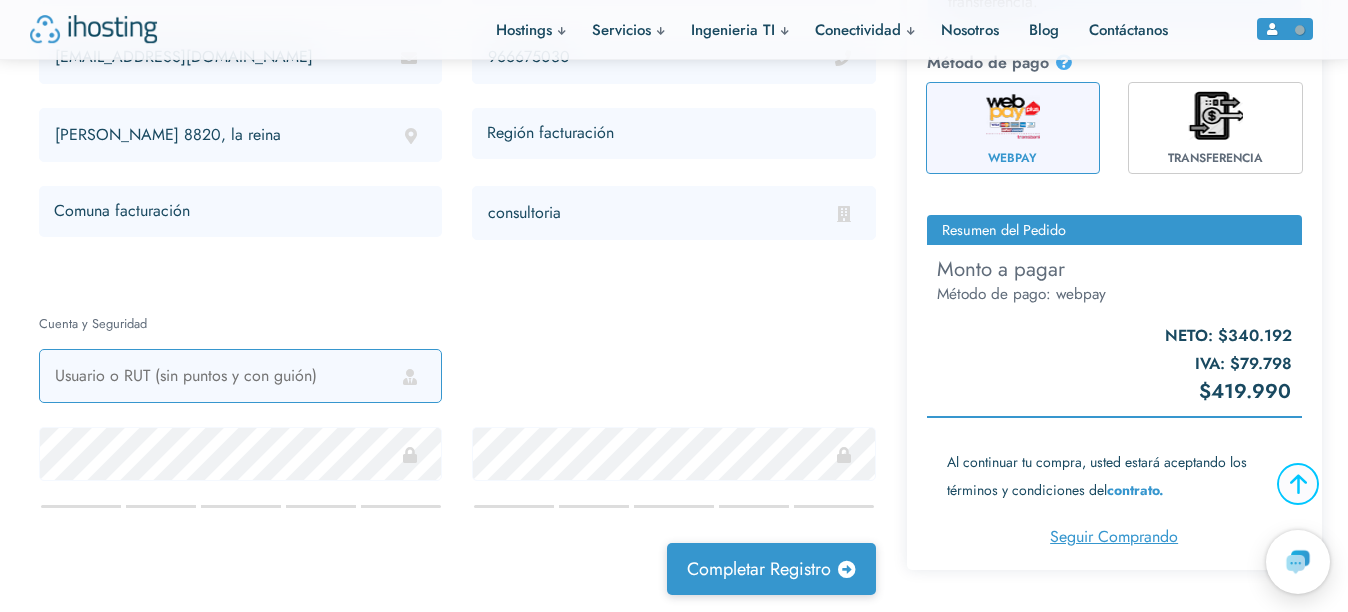 click at bounding box center [240, 376] 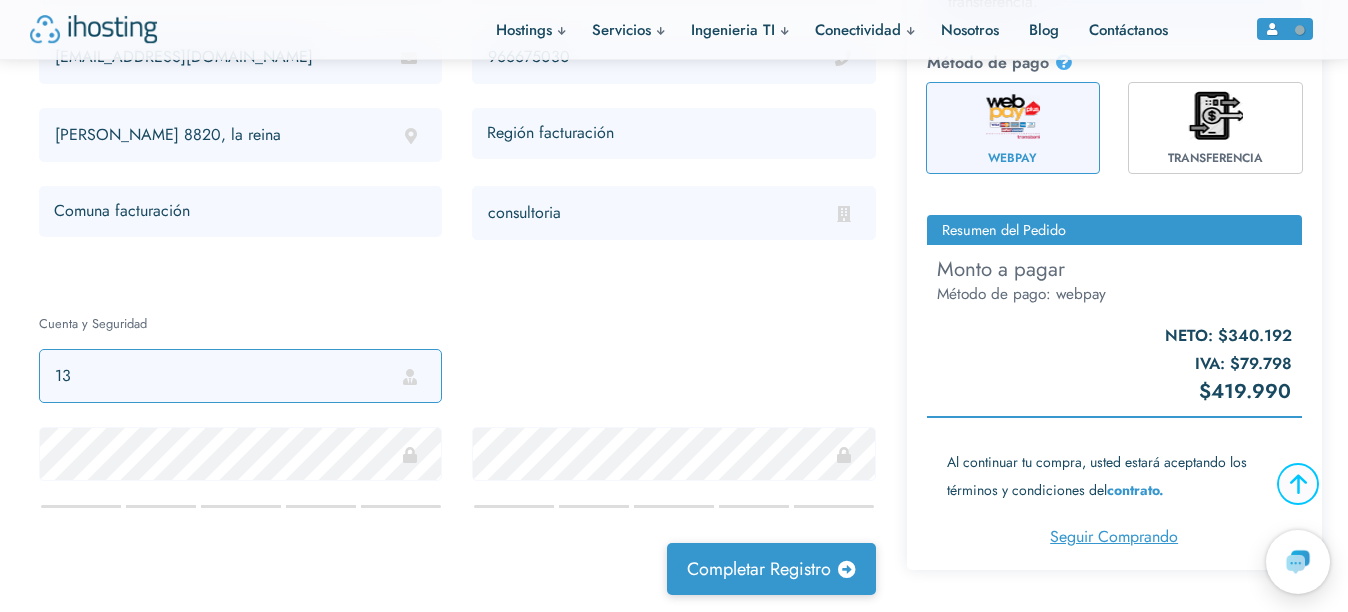 type on "13.829.213-4" 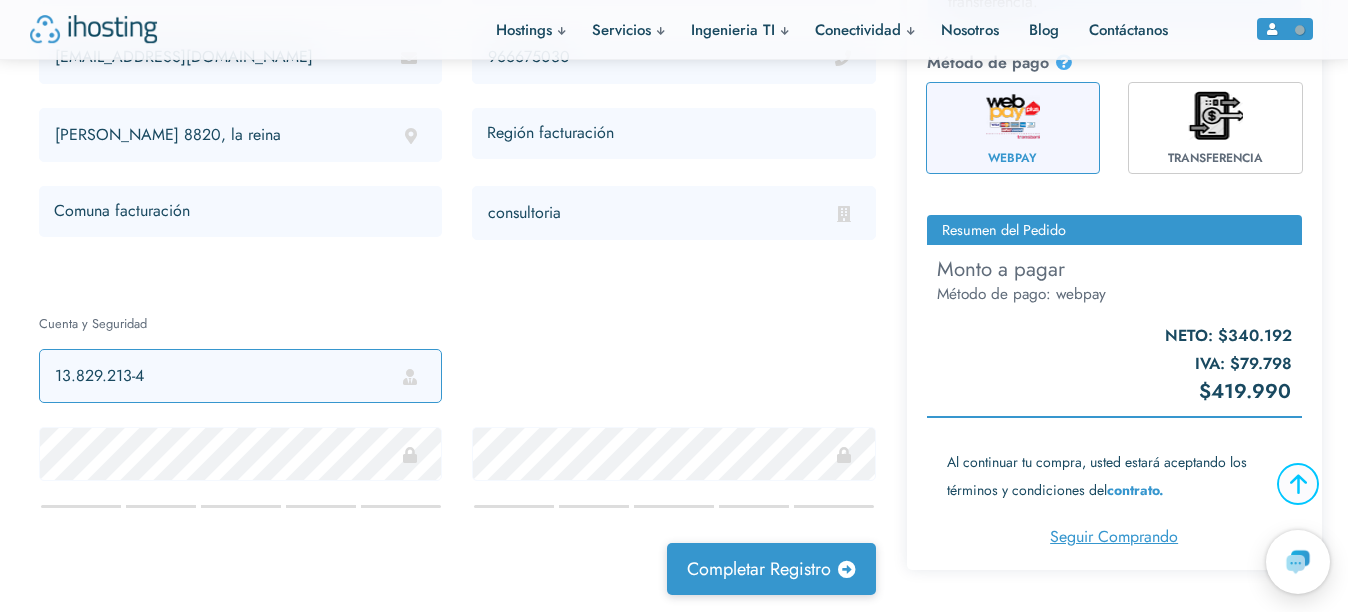drag, startPoint x: 14, startPoint y: 358, endPoint x: -4, endPoint y: 354, distance: 18.439089 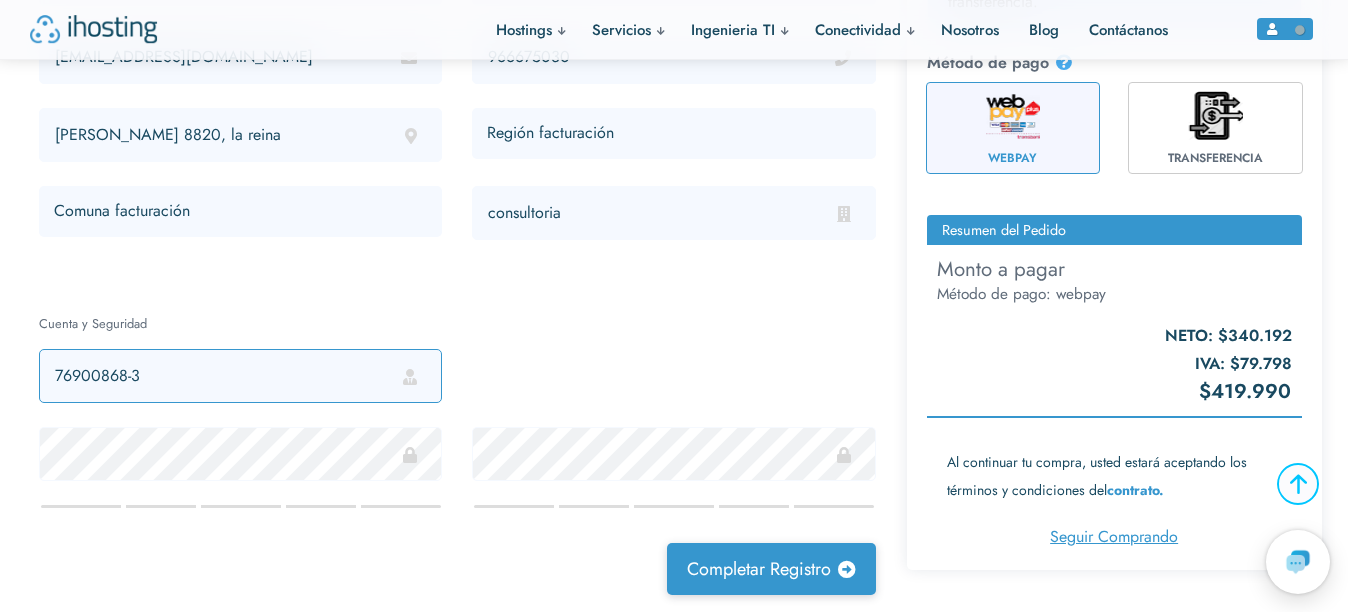 type on "76900868-3" 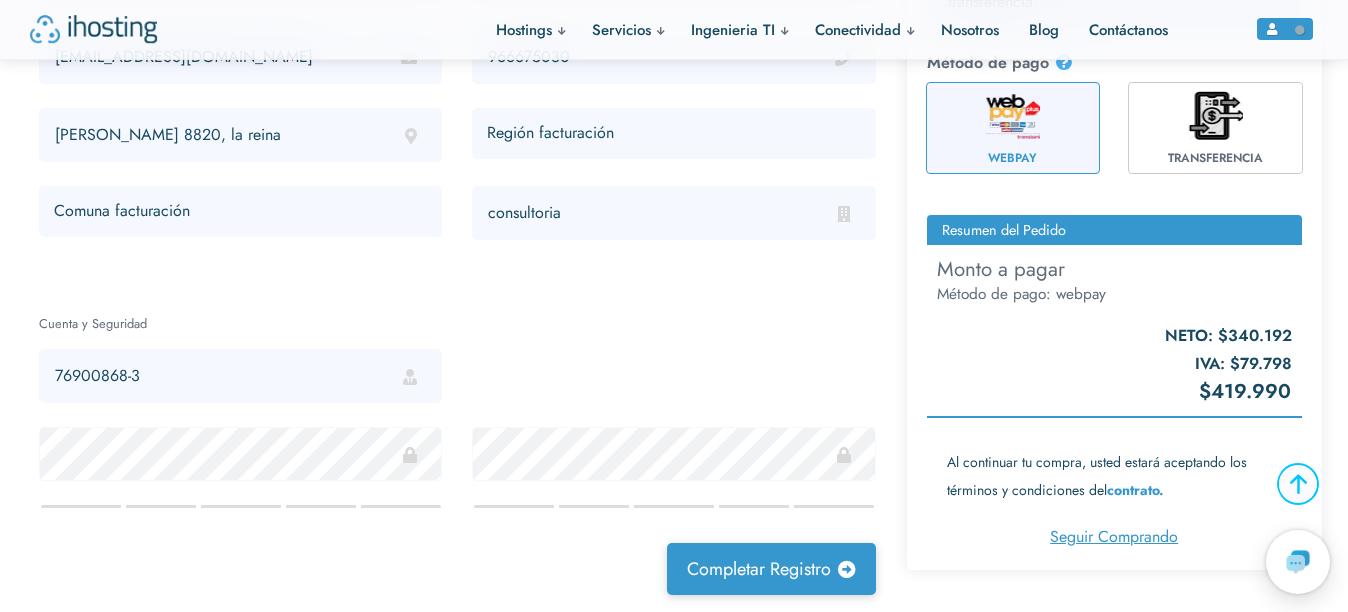 click on "Información Personal [PERSON_NAME] 13.829.213-4 [EMAIL_ADDRESS][DOMAIN_NAME] [EMAIL_ADDRESS][DOMAIN_NAME] 56966675030 [PERSON_NAME] 8820, la reina Datos de Facturación  Copiar información personal Asesorias ISO RCR 76900868-3 [EMAIL_ADDRESS][DOMAIN_NAME] 966675030 [PERSON_NAME] 8820, la reina Región facturación  Arica y Parinacota   [GEOGRAPHIC_DATA]   Antofagasta   [GEOGRAPHIC_DATA]   [GEOGRAPHIC_DATA]   [GEOGRAPHIC_DATA]   [GEOGRAPHIC_DATA] Gral. [PERSON_NAME][GEOGRAPHIC_DATA][PERSON_NAME][PERSON_NAME]   [GEOGRAPHIC_DATA]   [GEOGRAPHIC_DATA]   [GEOGRAPHIC_DATA][PERSON_NAME]   [GEOGRAPHIC_DATA] [GEOGRAPHIC_DATA]. [PERSON_NAME][GEOGRAPHIC_DATA][PERSON_NAME]   [GEOGRAPHIC_DATA]  Comuna facturación  [GEOGRAPHIC_DATA] [PERSON_NAME][GEOGRAPHIC_DATA]   [GEOGRAPHIC_DATA]   [GEOGRAPHIC_DATA]   [GEOGRAPHIC_DATA]   [GEOGRAPHIC_DATA][US_STATE]   [GEOGRAPHIC_DATA]   [GEOGRAPHIC_DATA]   [GEOGRAPHIC_DATA]   Lo Barnechea   Lo Espejo   [GEOGRAPHIC_DATA][PERSON_NAME]   [GEOGRAPHIC_DATA]   Ñuñoa   [PERSON_NAME]   Providencia" at bounding box center [457, 95] 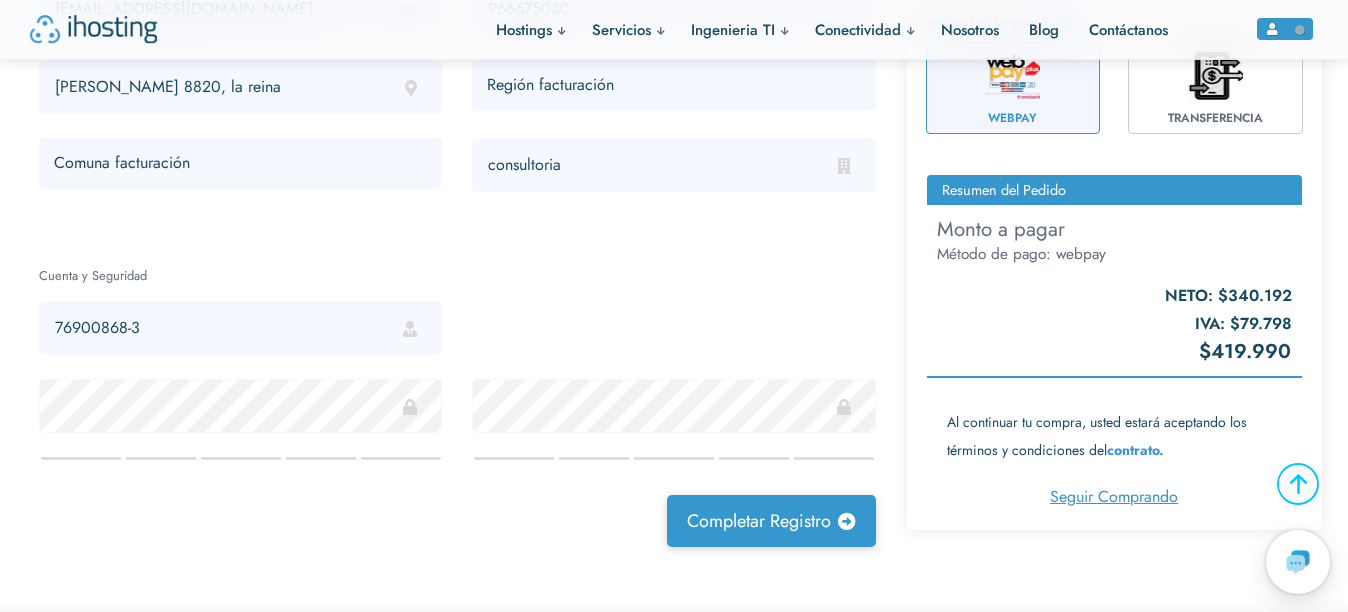 scroll, scrollTop: 1023, scrollLeft: 0, axis: vertical 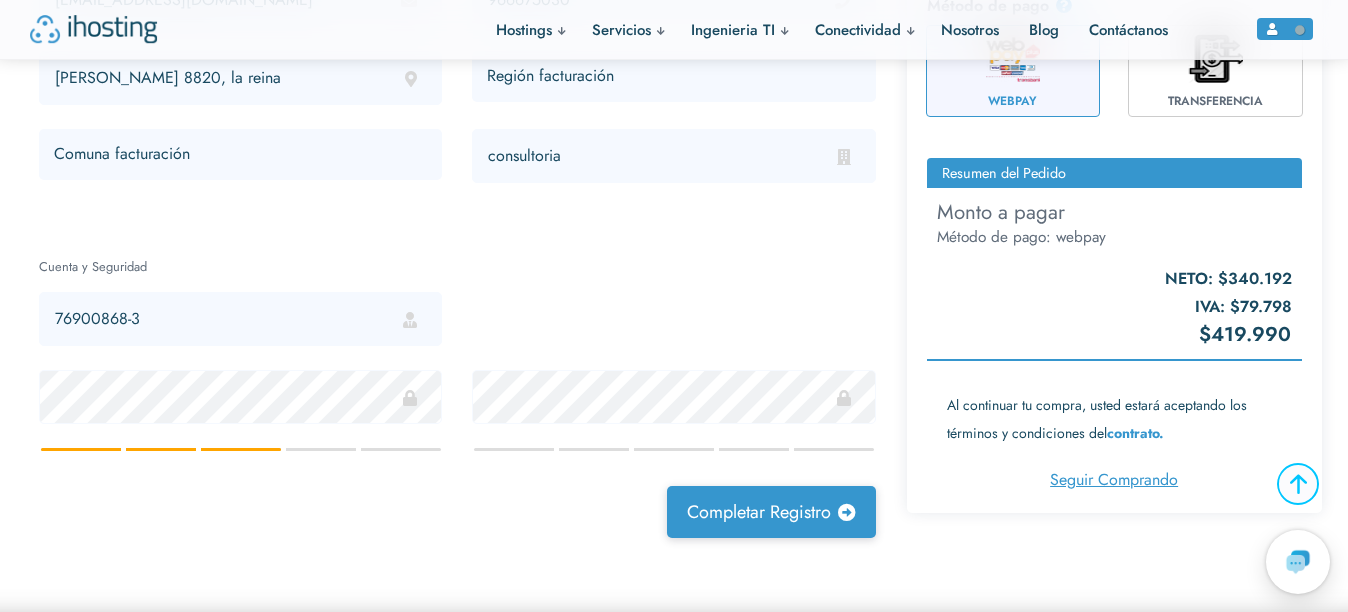 click at bounding box center (410, 398) 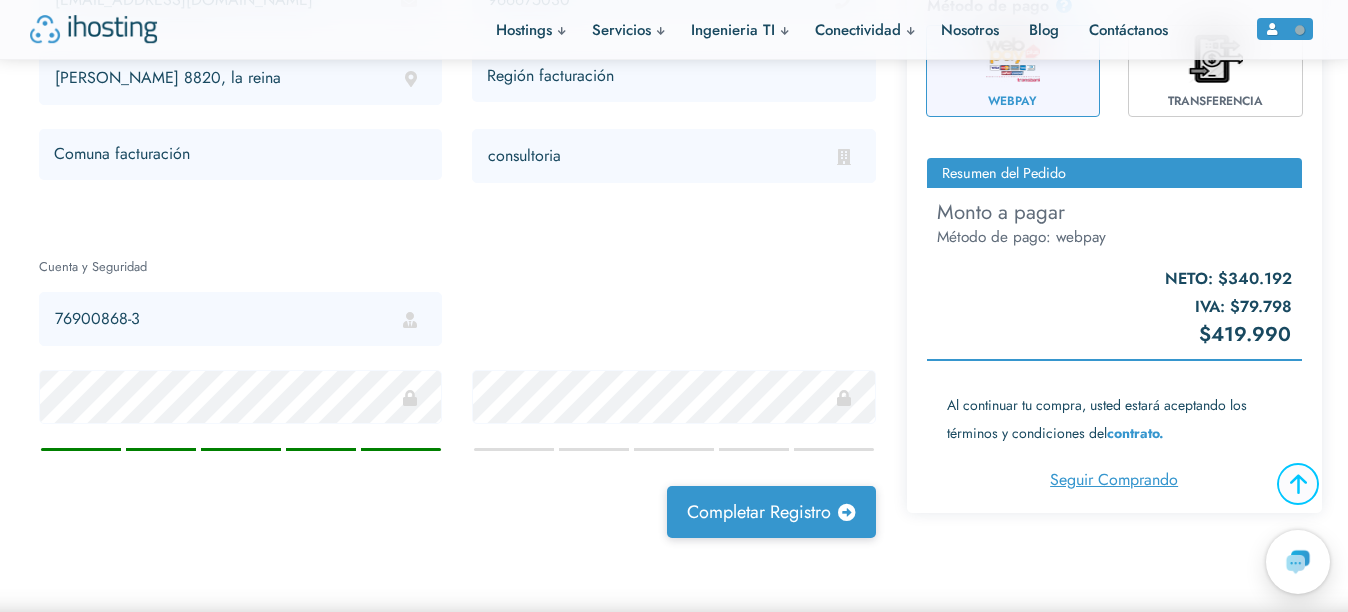 click at bounding box center (673, 408) 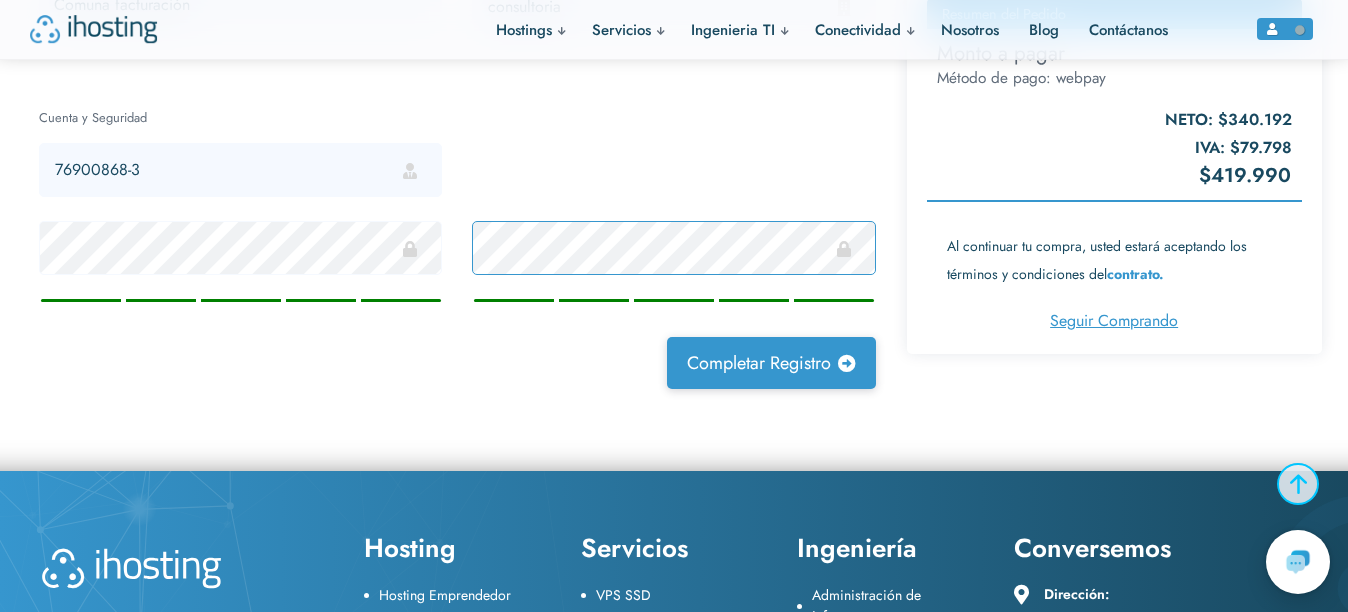 scroll, scrollTop: 1182, scrollLeft: 0, axis: vertical 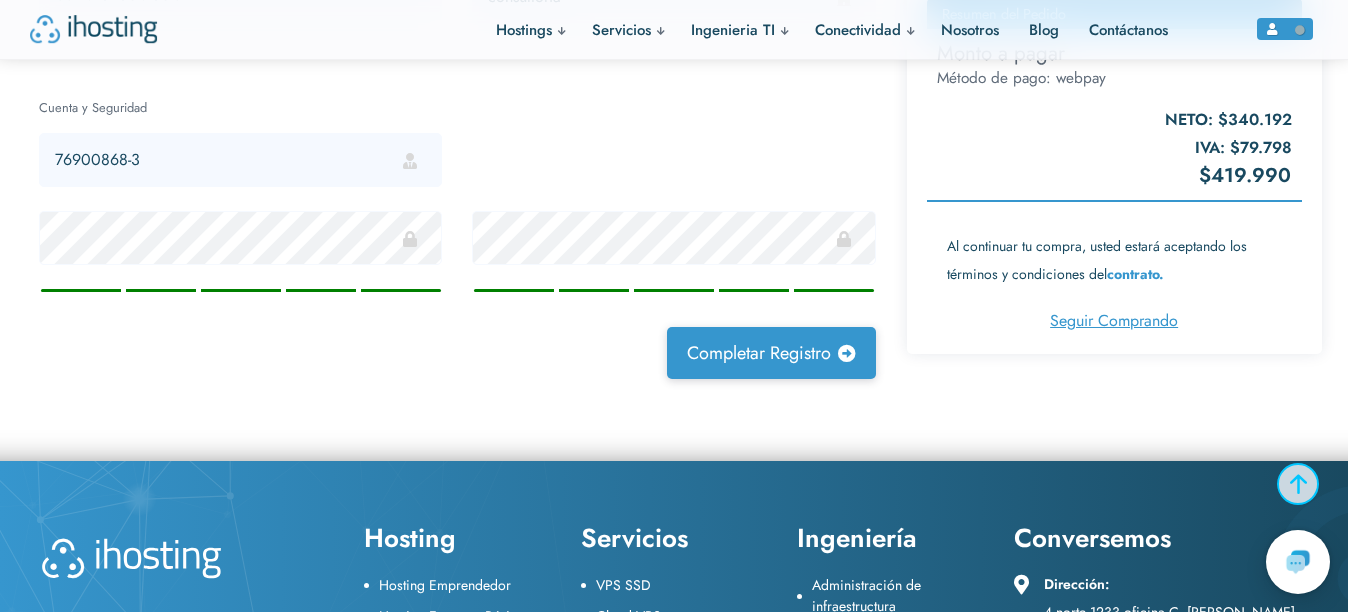 click on "Completar registro" at bounding box center (457, 347) 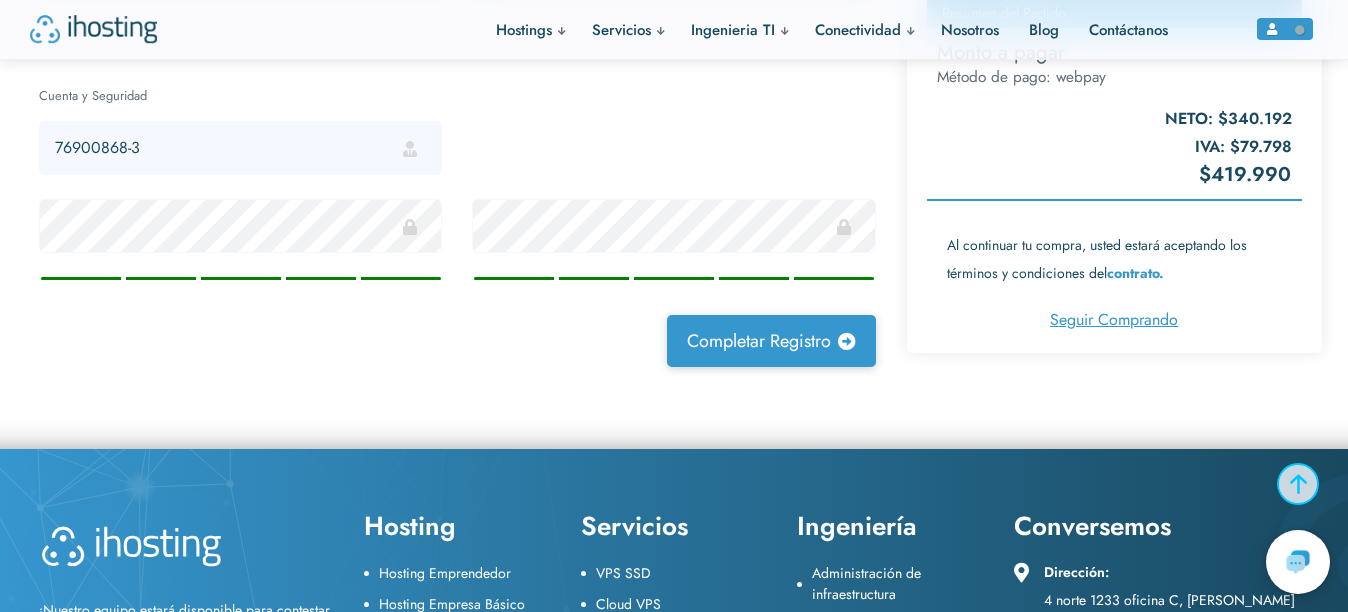 scroll, scrollTop: 1196, scrollLeft: 0, axis: vertical 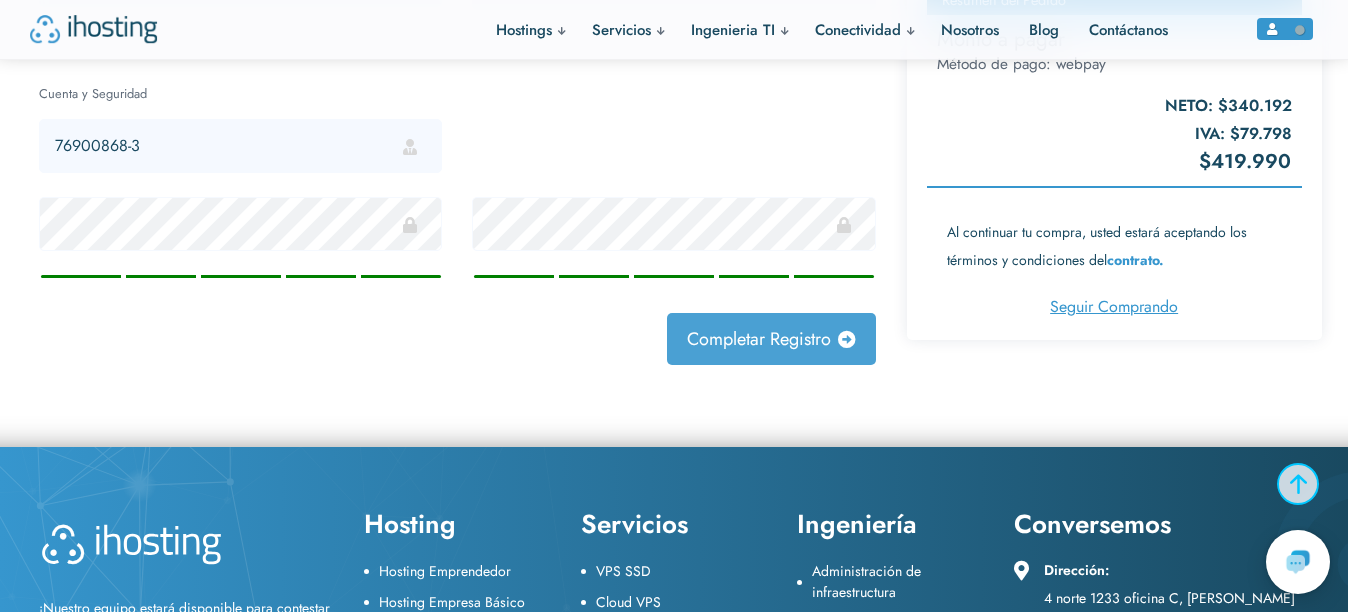 click on "Completar registro" at bounding box center [771, 339] 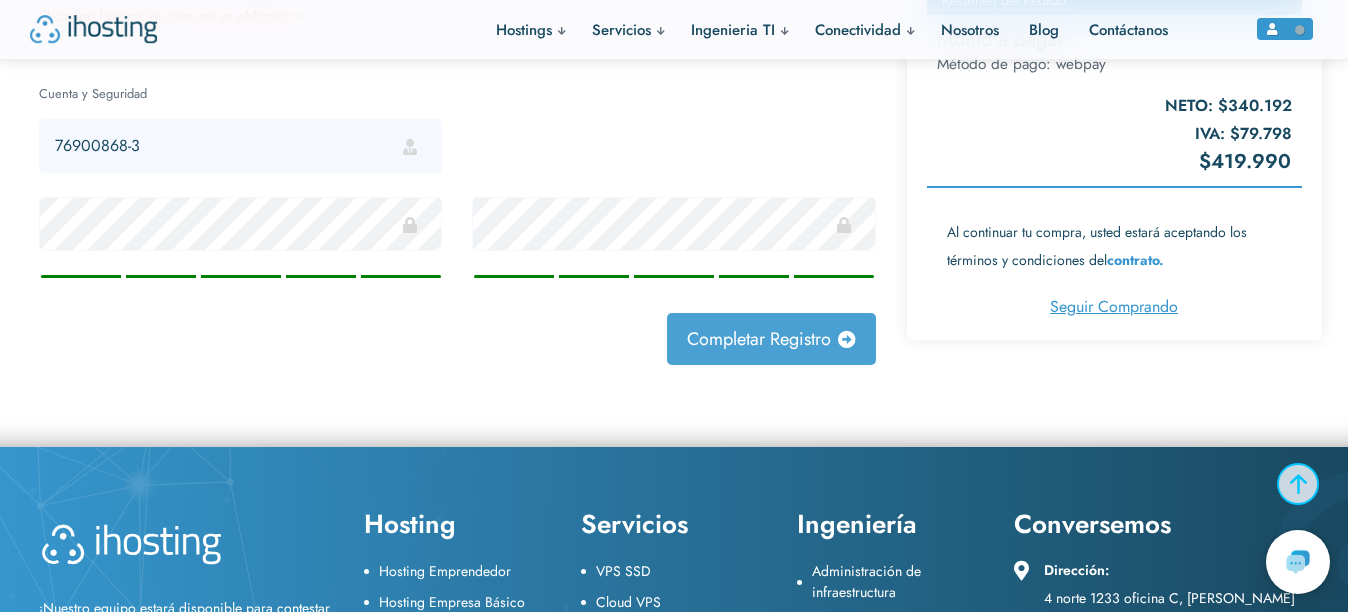 click on "Completar registro" at bounding box center [771, 339] 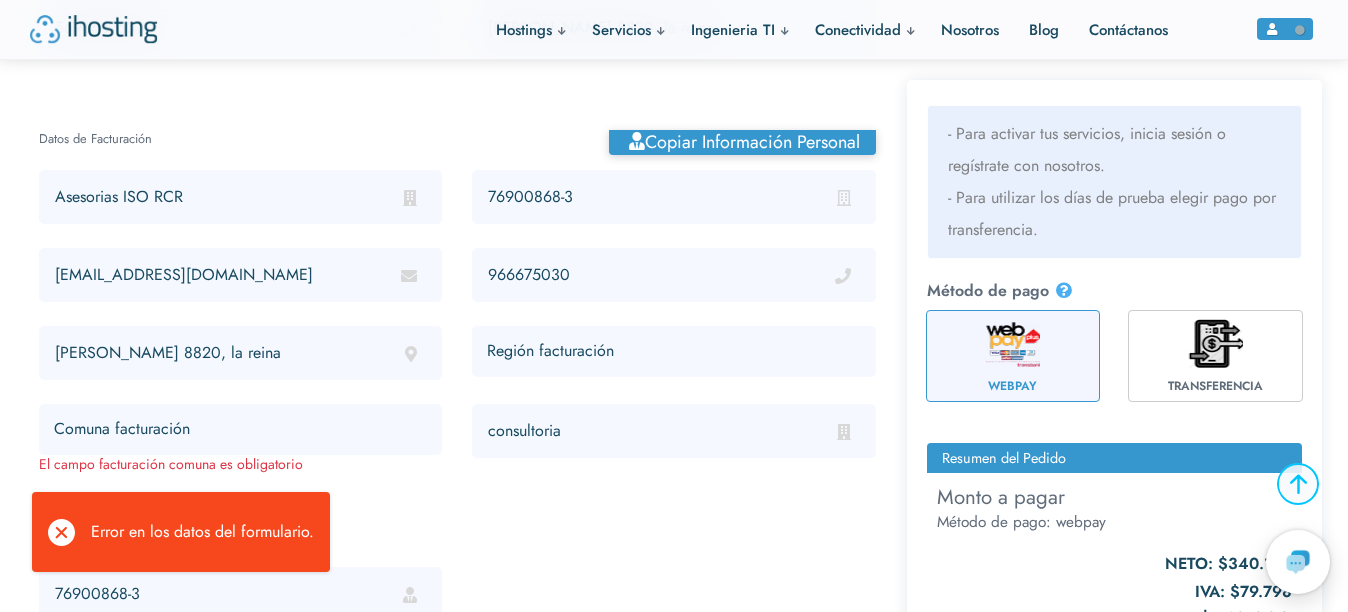 scroll, scrollTop: 828, scrollLeft: 0, axis: vertical 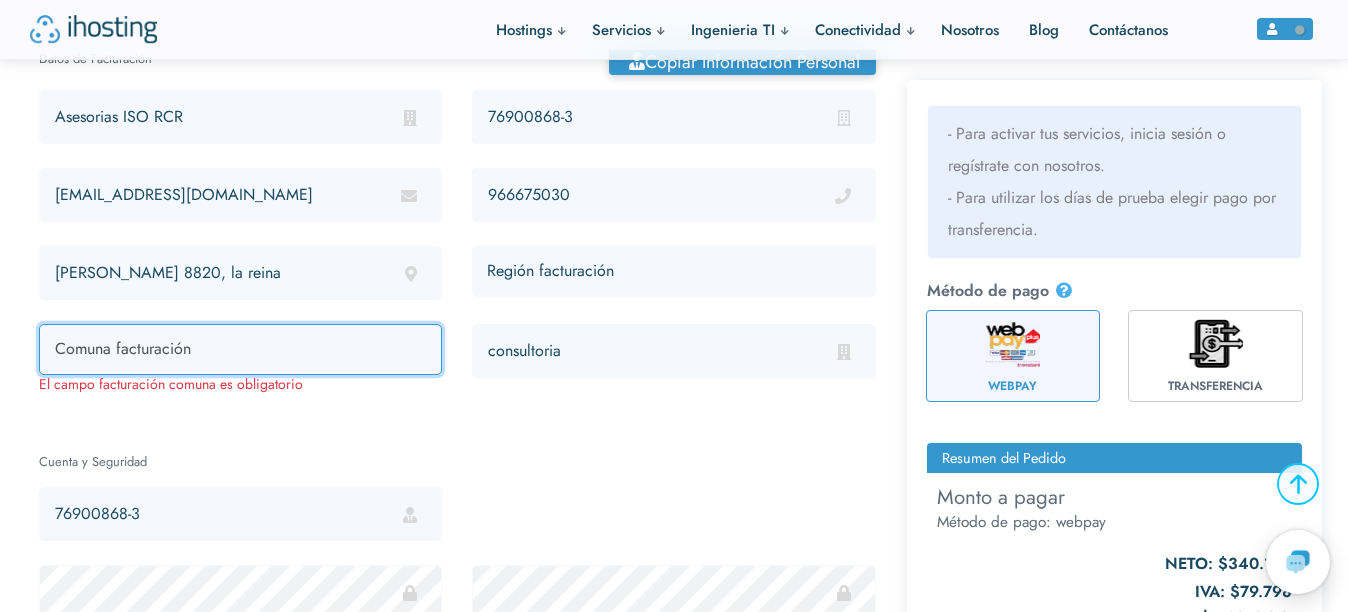 click on "Comuna facturación  Cerrillos   Cerro [GEOGRAPHIC_DATA]   [GEOGRAPHIC_DATA]   [GEOGRAPHIC_DATA]   [GEOGRAPHIC_DATA]   [GEOGRAPHIC_DATA]   [GEOGRAPHIC_DATA]   [GEOGRAPHIC_DATA][US_STATE]   [GEOGRAPHIC_DATA]   [GEOGRAPHIC_DATA]   [GEOGRAPHIC_DATA]   [GEOGRAPHIC_DATA]   Lo [GEOGRAPHIC_DATA]   Lo [GEOGRAPHIC_DATA]   Lo [GEOGRAPHIC_DATA]   [GEOGRAPHIC_DATA]   Maipú   Ñuñoa   [PERSON_NAME]   Providencia   [GEOGRAPHIC_DATA]   [GEOGRAPHIC_DATA]   [GEOGRAPHIC_DATA]   [GEOGRAPHIC_DATA]   [GEOGRAPHIC_DATA]   [GEOGRAPHIC_DATA][PERSON_NAME]   [GEOGRAPHIC_DATA][PERSON_NAME]   [GEOGRAPHIC_DATA][PERSON_NAME]   Vitacura   [GEOGRAPHIC_DATA]   [GEOGRAPHIC_DATA]   [GEOGRAPHIC_DATA][PERSON_NAME]   [GEOGRAPHIC_DATA][PERSON_NAME][GEOGRAPHIC_DATA]   [GEOGRAPHIC_DATA]   [GEOGRAPHIC_DATA][PERSON_NAME]   [GEOGRAPHIC_DATA]   [PERSON_NAME]   Melipilla   Alhué   Curacaví   [PERSON_NAME]   San [PERSON_NAME]   Talagante   [GEOGRAPHIC_DATA]   [GEOGRAPHIC_DATA]   Padre [PERSON_NAME]" at bounding box center [240, 349] 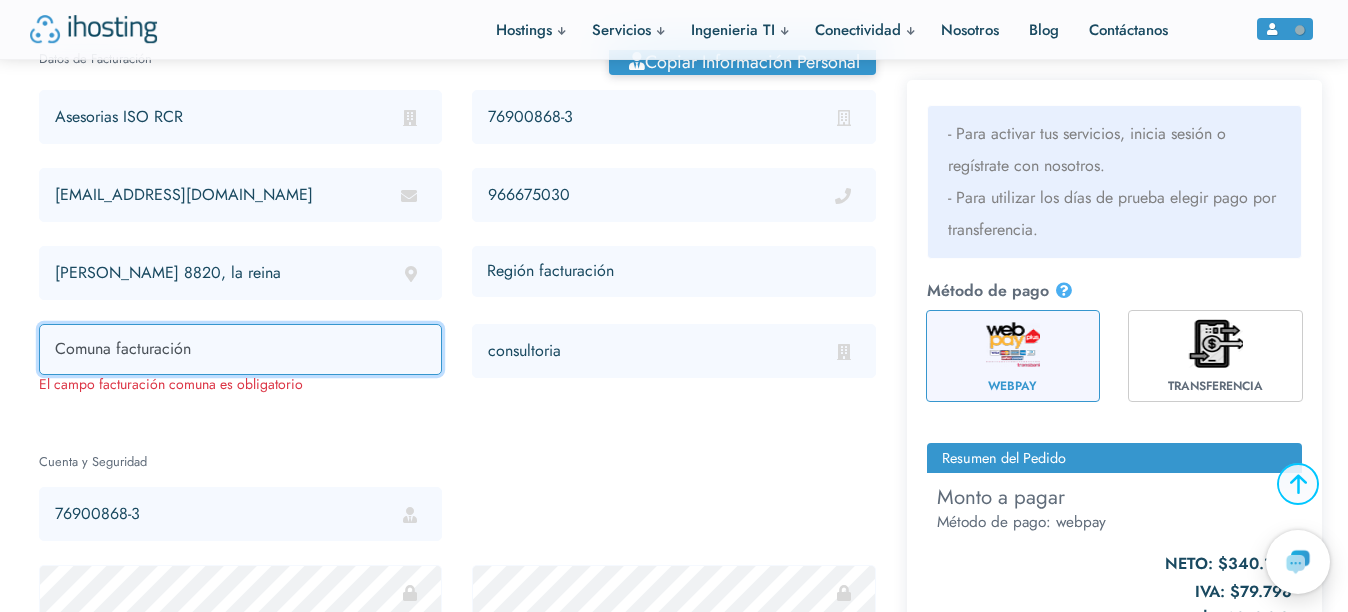 select on "La Reina" 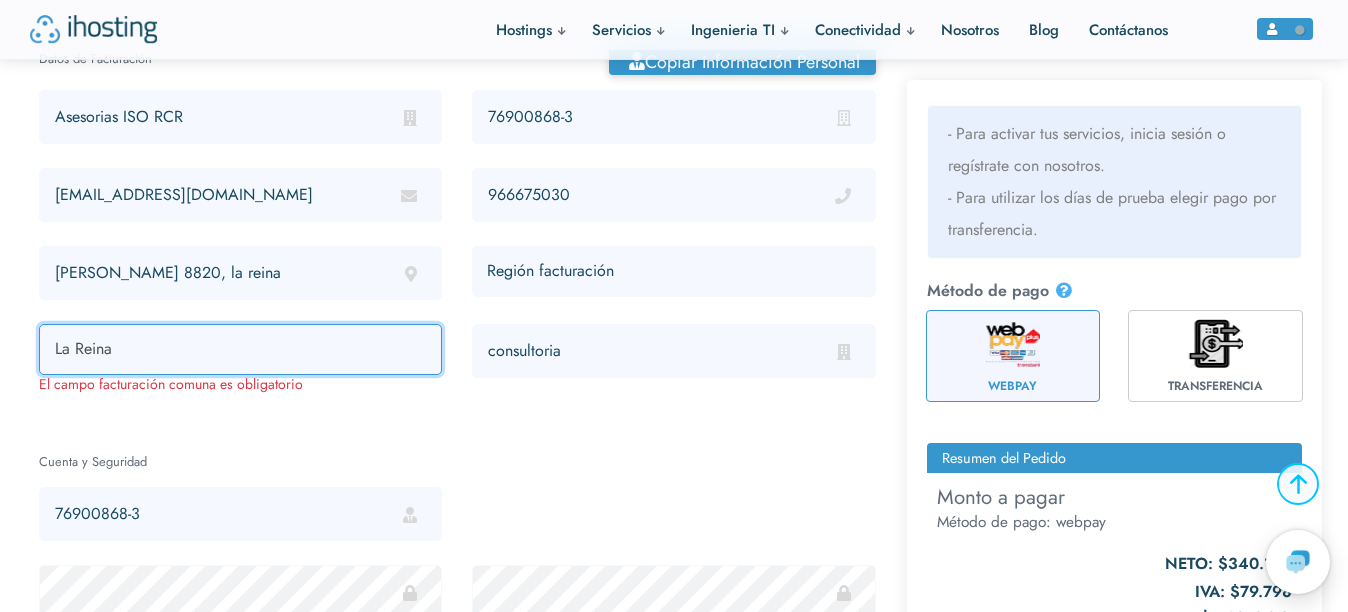 click on "Comuna facturación  Cerrillos   Cerro [GEOGRAPHIC_DATA]   [GEOGRAPHIC_DATA]   [GEOGRAPHIC_DATA]   [GEOGRAPHIC_DATA]   [GEOGRAPHIC_DATA]   [GEOGRAPHIC_DATA]   [GEOGRAPHIC_DATA][US_STATE]   [GEOGRAPHIC_DATA]   [GEOGRAPHIC_DATA]   [GEOGRAPHIC_DATA]   [GEOGRAPHIC_DATA]   Lo [GEOGRAPHIC_DATA]   Lo [GEOGRAPHIC_DATA]   Lo [GEOGRAPHIC_DATA]   [GEOGRAPHIC_DATA]   Maipú   Ñuñoa   [PERSON_NAME]   Providencia   [GEOGRAPHIC_DATA]   [GEOGRAPHIC_DATA]   [GEOGRAPHIC_DATA]   [GEOGRAPHIC_DATA]   [GEOGRAPHIC_DATA]   [GEOGRAPHIC_DATA][PERSON_NAME]   [GEOGRAPHIC_DATA][PERSON_NAME]   [GEOGRAPHIC_DATA][PERSON_NAME]   Vitacura   [GEOGRAPHIC_DATA]   [GEOGRAPHIC_DATA]   [GEOGRAPHIC_DATA][PERSON_NAME]   [GEOGRAPHIC_DATA][PERSON_NAME][GEOGRAPHIC_DATA]   [GEOGRAPHIC_DATA]   [GEOGRAPHIC_DATA][PERSON_NAME]   [GEOGRAPHIC_DATA]   [PERSON_NAME]   Melipilla   Alhué   Curacaví   [PERSON_NAME]   San [PERSON_NAME]   Talagante   [GEOGRAPHIC_DATA]   [GEOGRAPHIC_DATA]   Padre [PERSON_NAME]" at bounding box center (240, 349) 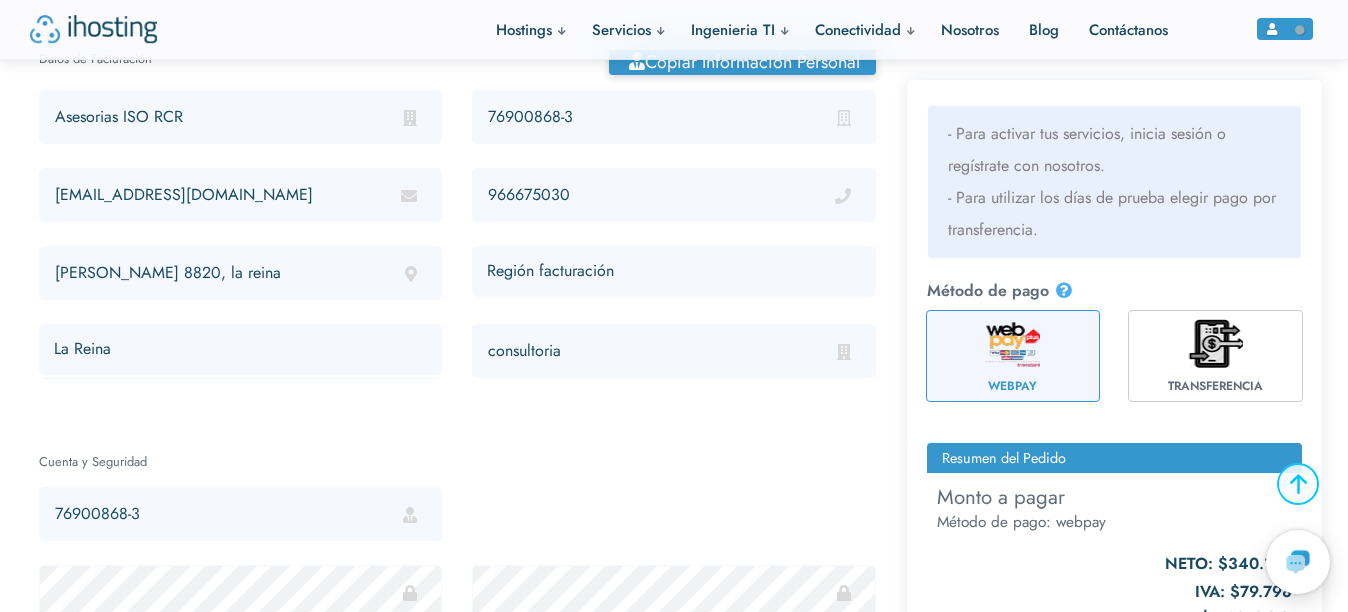 click on "Asesorias ISO RCR 76900868-3 [EMAIL_ADDRESS][DOMAIN_NAME] 966675030 [PERSON_NAME] 8820, [GEOGRAPHIC_DATA] facturación  Arica y Parinacota   [GEOGRAPHIC_DATA]   [GEOGRAPHIC_DATA]   [GEOGRAPHIC_DATA]   [GEOGRAPHIC_DATA]   [GEOGRAPHIC_DATA]   [GEOGRAPHIC_DATA]. [PERSON_NAME][GEOGRAPHIC_DATA][PERSON_NAME][PERSON_NAME]   [GEOGRAPHIC_DATA]   [GEOGRAPHIC_DATA]   [GEOGRAPHIC_DATA][PERSON_NAME]   [GEOGRAPHIC_DATA] [GEOGRAPHIC_DATA]. [PERSON_NAME][GEOGRAPHIC_DATA]   [GEOGRAPHIC_DATA][PERSON_NAME] [GEOGRAPHIC_DATA]   [GEOGRAPHIC_DATA]  Comuna facturación  [GEOGRAPHIC_DATA]   [GEOGRAPHIC_DATA][PERSON_NAME]   [GEOGRAPHIC_DATA]   [GEOGRAPHIC_DATA]   [GEOGRAPHIC_DATA]   [GEOGRAPHIC_DATA]   [GEOGRAPHIC_DATA][US_STATE]   [GEOGRAPHIC_DATA]   [GEOGRAPHIC_DATA]   [GEOGRAPHIC_DATA]   [GEOGRAPHIC_DATA]   Lo [GEOGRAPHIC_DATA]   Lo [GEOGRAPHIC_DATA]   [GEOGRAPHIC_DATA][PERSON_NAME]   [GEOGRAPHIC_DATA]   [GEOGRAPHIC_DATA]   Ñuñoa   [GEOGRAPHIC_DATA][PERSON_NAME]   [GEOGRAPHIC_DATA]   [GEOGRAPHIC_DATA]   [GEOGRAPHIC_DATA]   [GEOGRAPHIC_DATA]   [GEOGRAPHIC_DATA]   [GEOGRAPHIC_DATA][PERSON_NAME]   [GEOGRAPHIC_DATA][PERSON_NAME]   [GEOGRAPHIC_DATA][PERSON_NAME]   [GEOGRAPHIC_DATA]   [GEOGRAPHIC_DATA]   [GEOGRAPHIC_DATA]   [GEOGRAPHIC_DATA][PERSON_NAME]   [GEOGRAPHIC_DATA][PERSON_NAME][GEOGRAPHIC_DATA]   Tiltil   Buin" at bounding box center (457, 246) 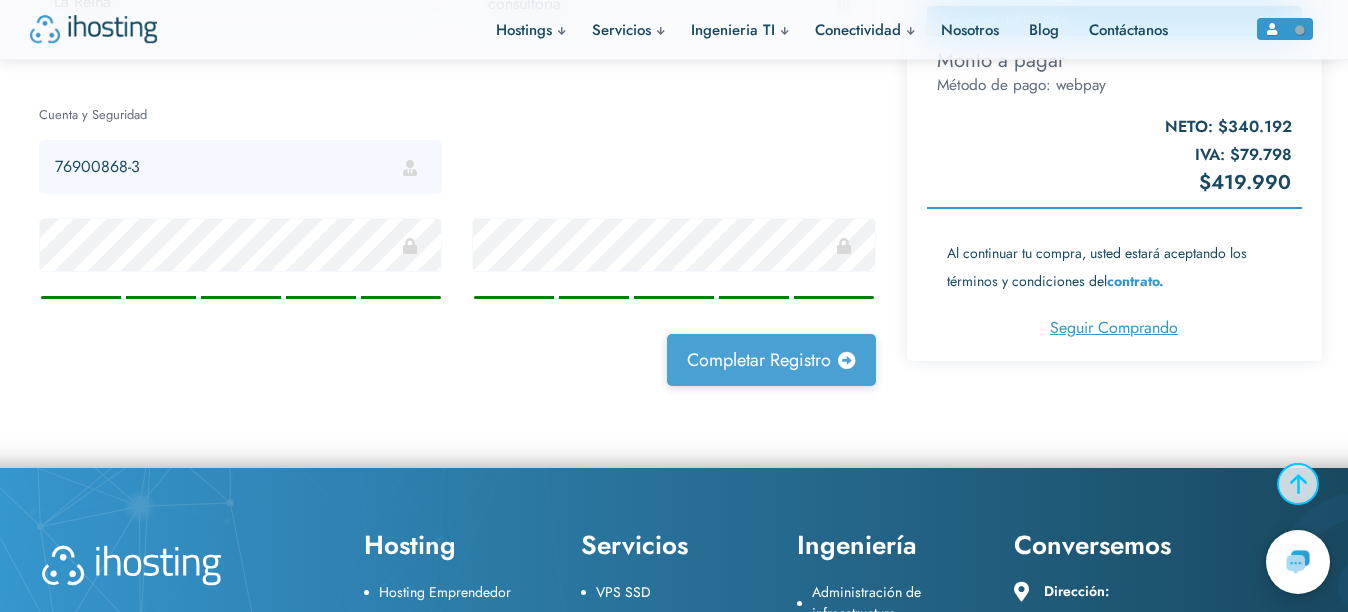 scroll, scrollTop: 1176, scrollLeft: 0, axis: vertical 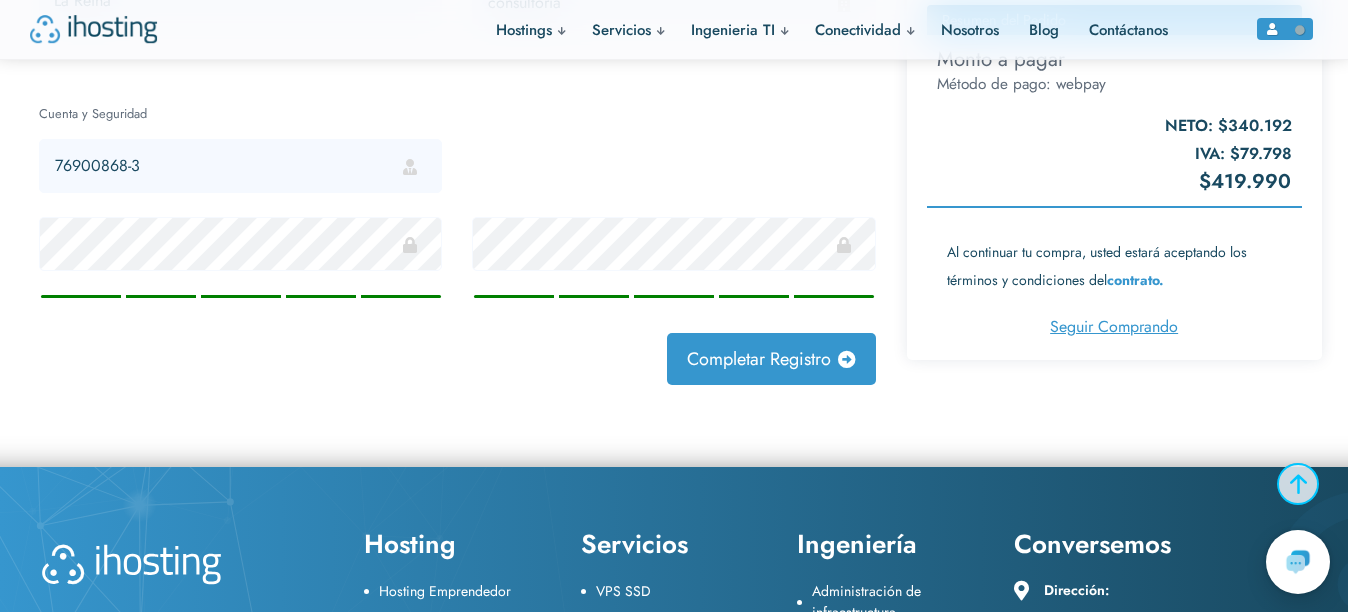 click on "Completar registro" at bounding box center [771, 359] 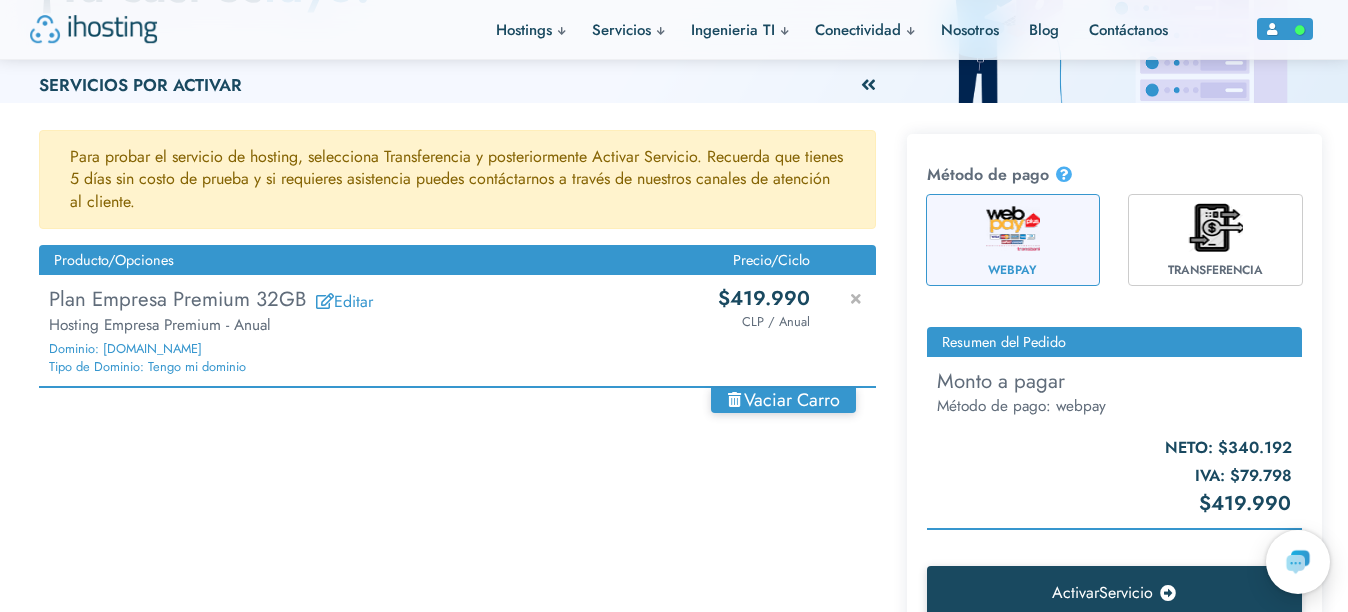 scroll, scrollTop: 161, scrollLeft: 0, axis: vertical 